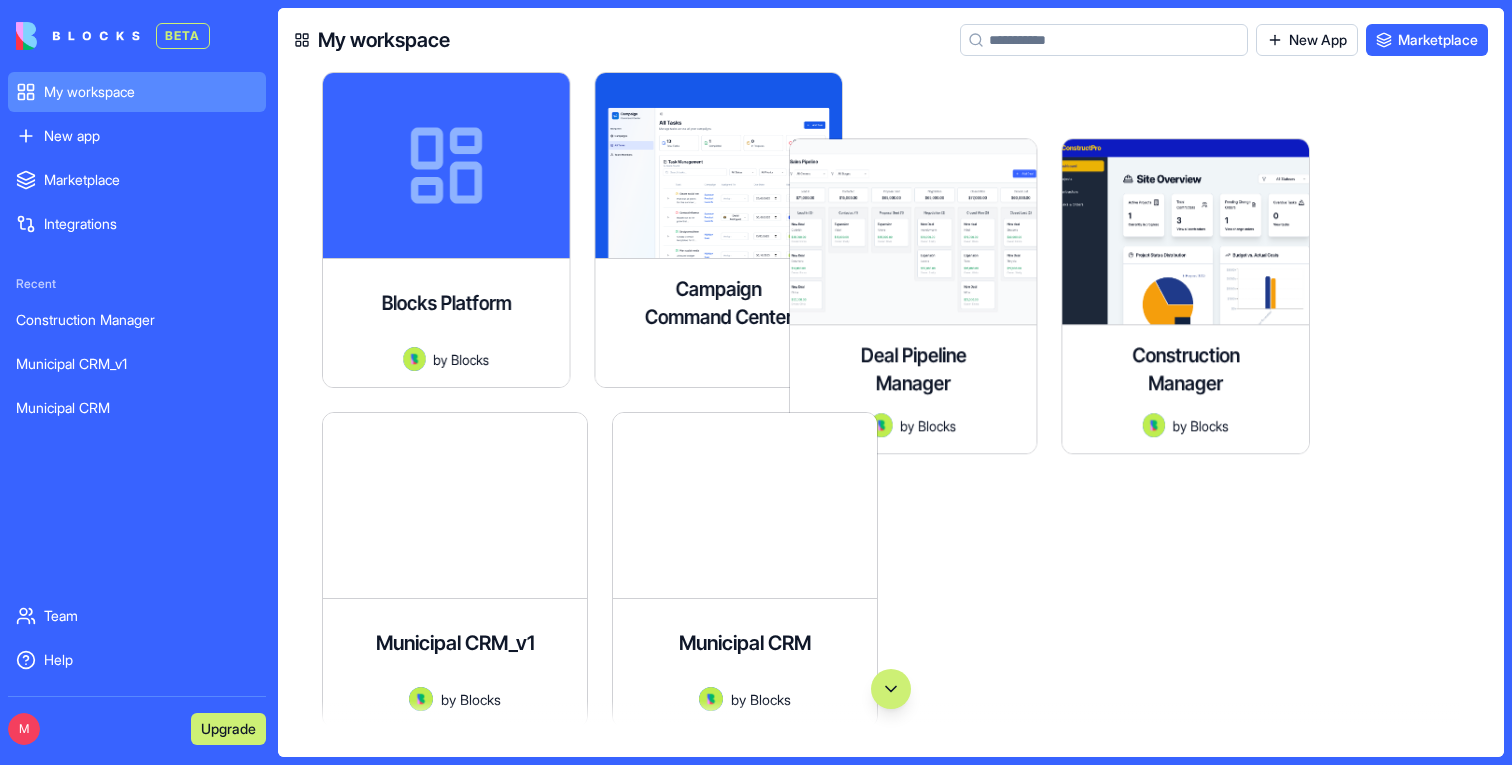 scroll, scrollTop: 0, scrollLeft: 0, axis: both 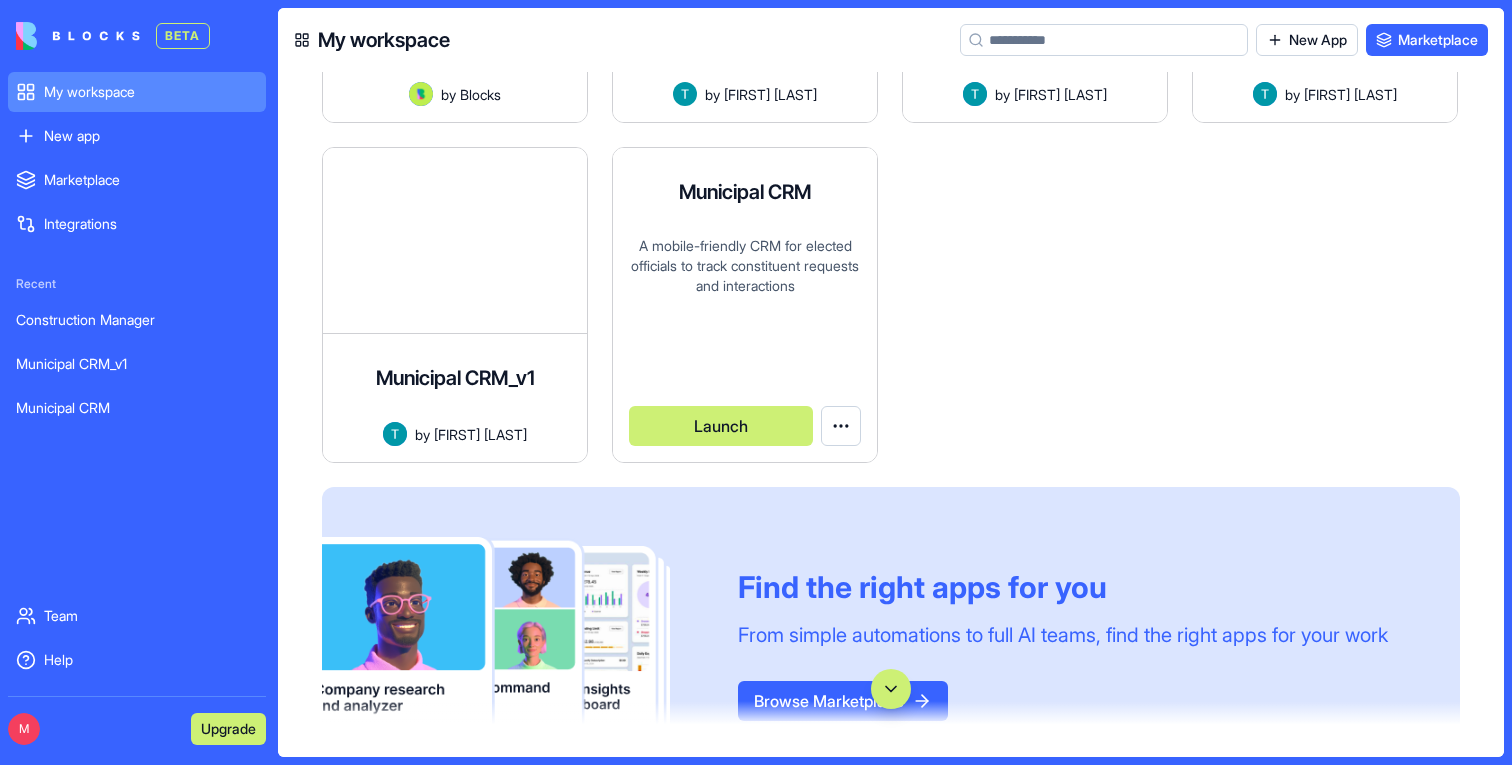 click on "Launch" at bounding box center [721, 426] 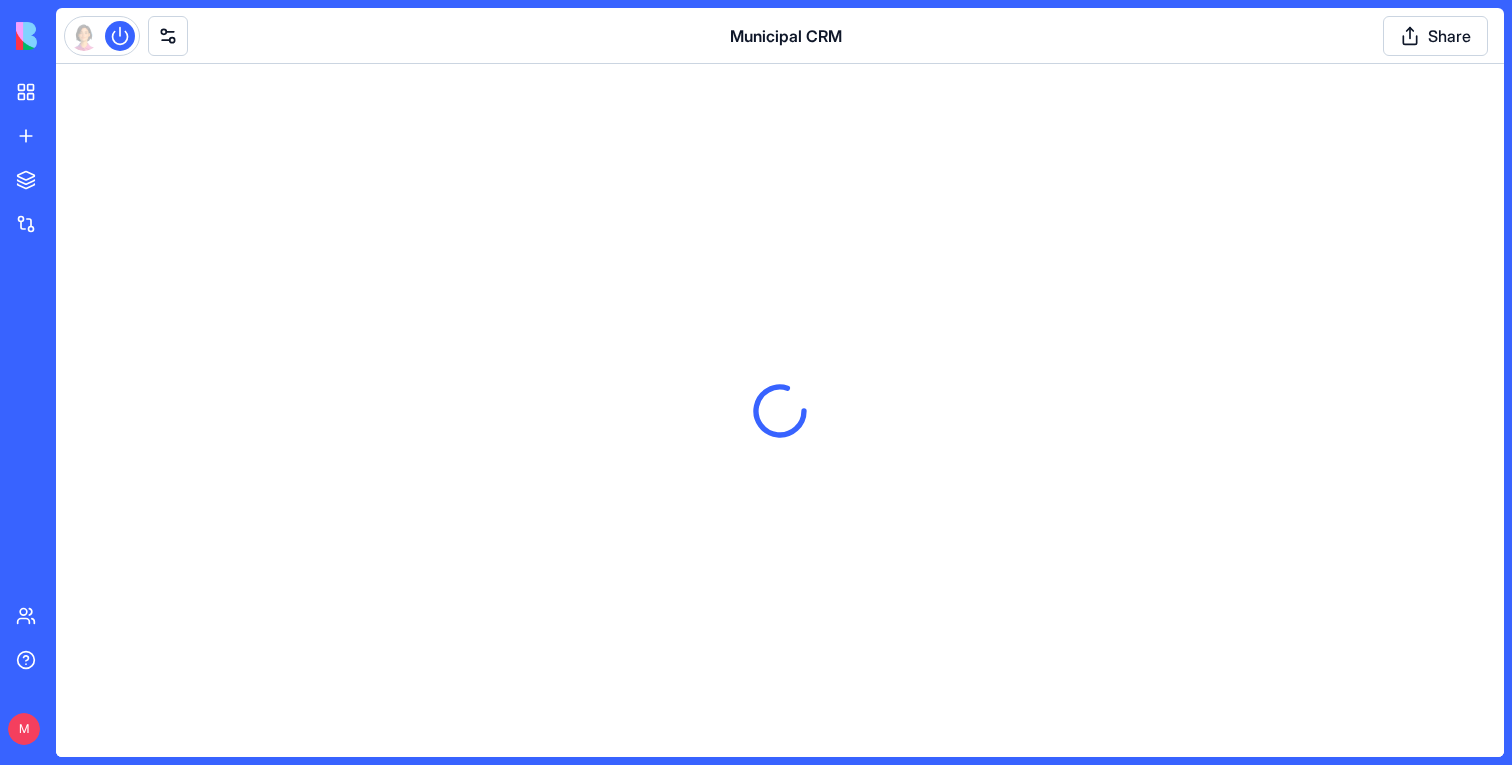 scroll, scrollTop: 0, scrollLeft: 0, axis: both 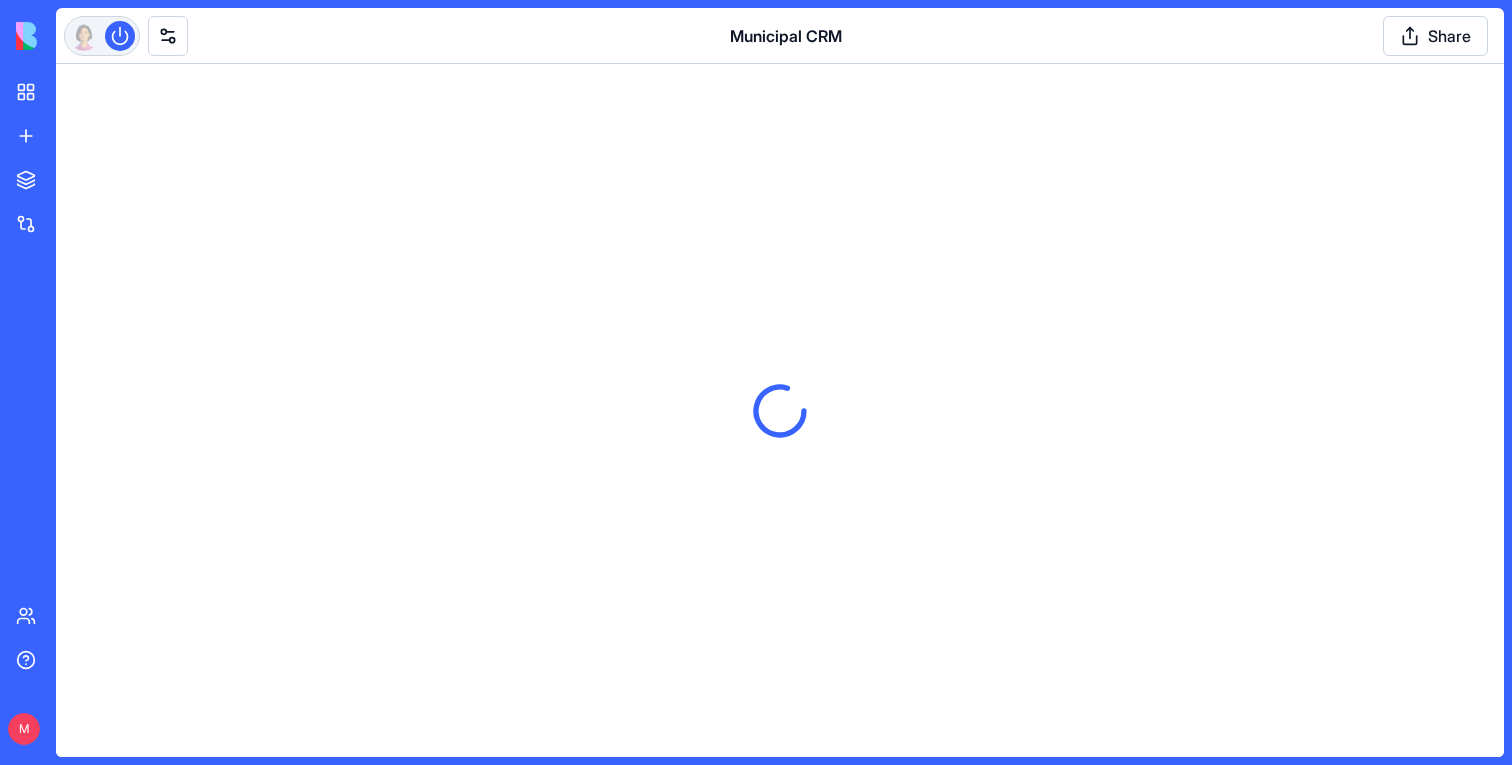 click at bounding box center (120, 36) 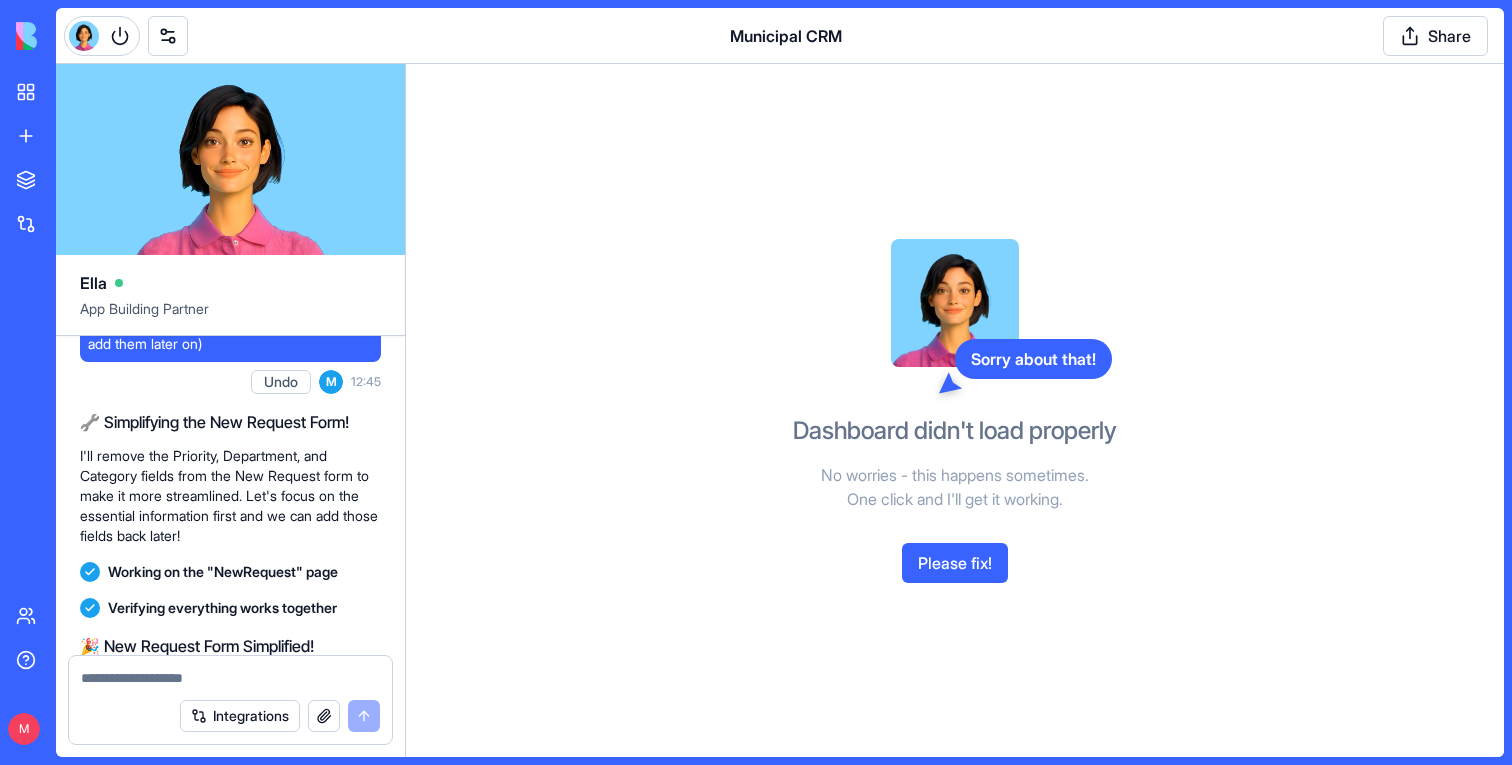 scroll, scrollTop: 3478, scrollLeft: 0, axis: vertical 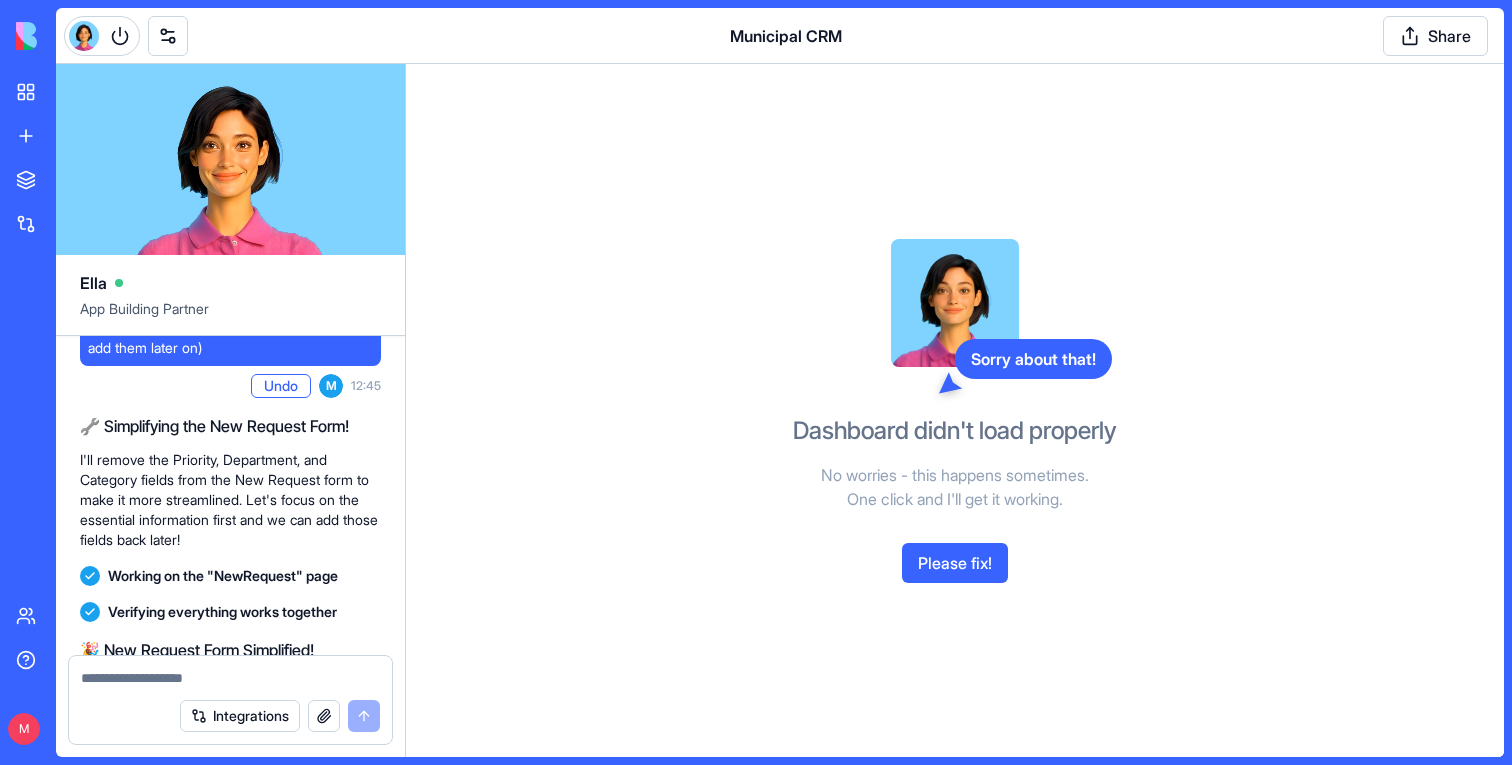 click on "Undo" at bounding box center [281, 386] 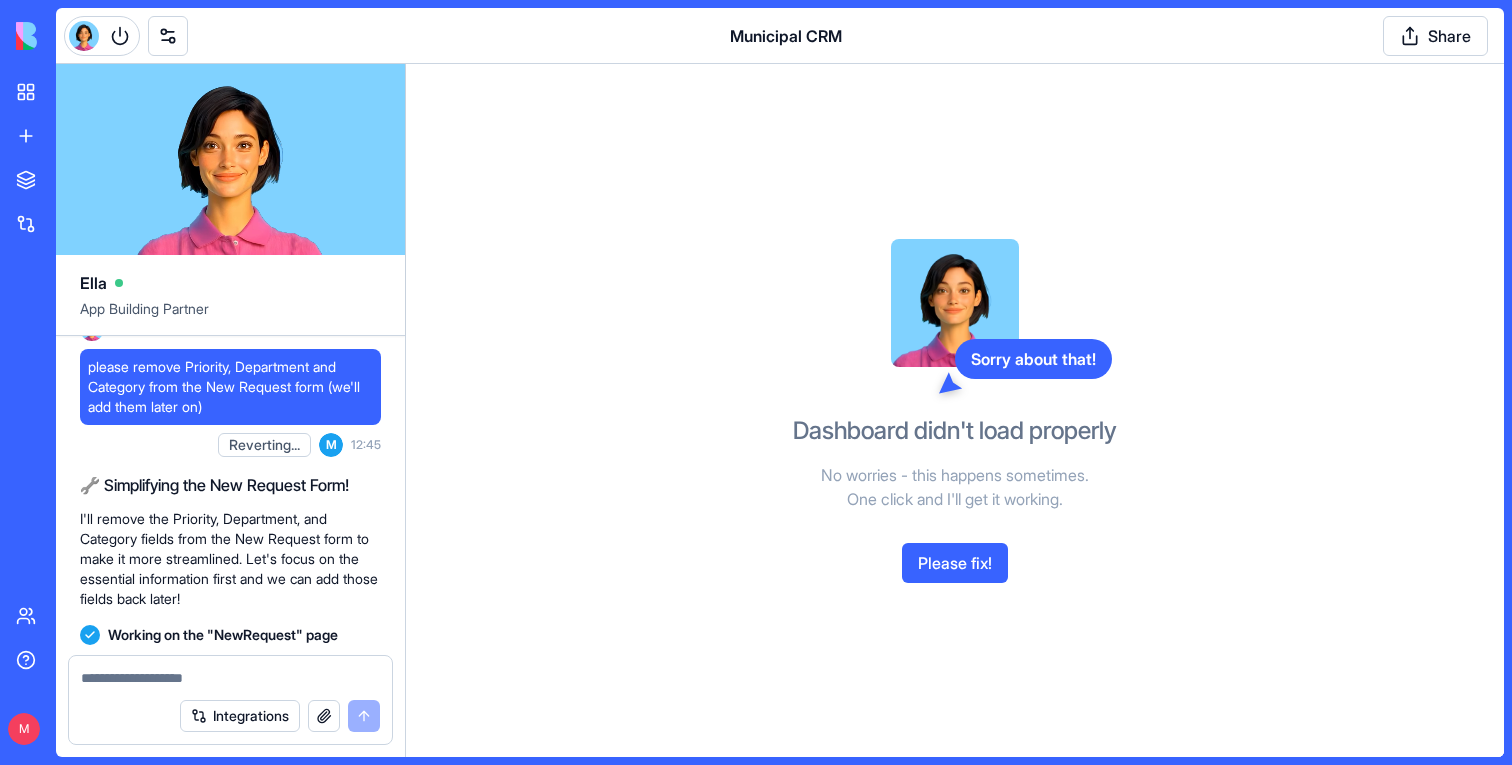 scroll, scrollTop: 3551, scrollLeft: 0, axis: vertical 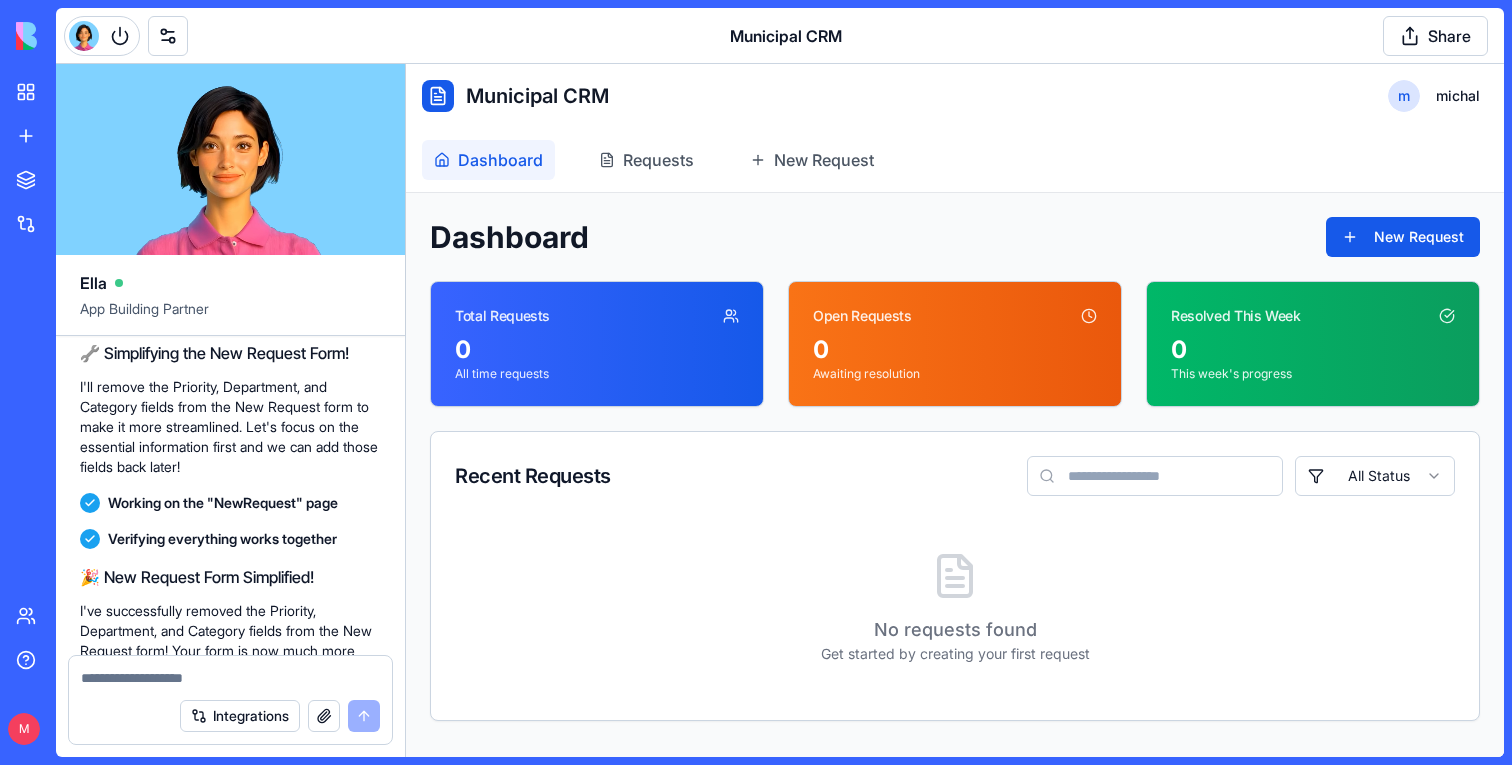 click on "Dashboard Requests New Request" at bounding box center (955, 160) 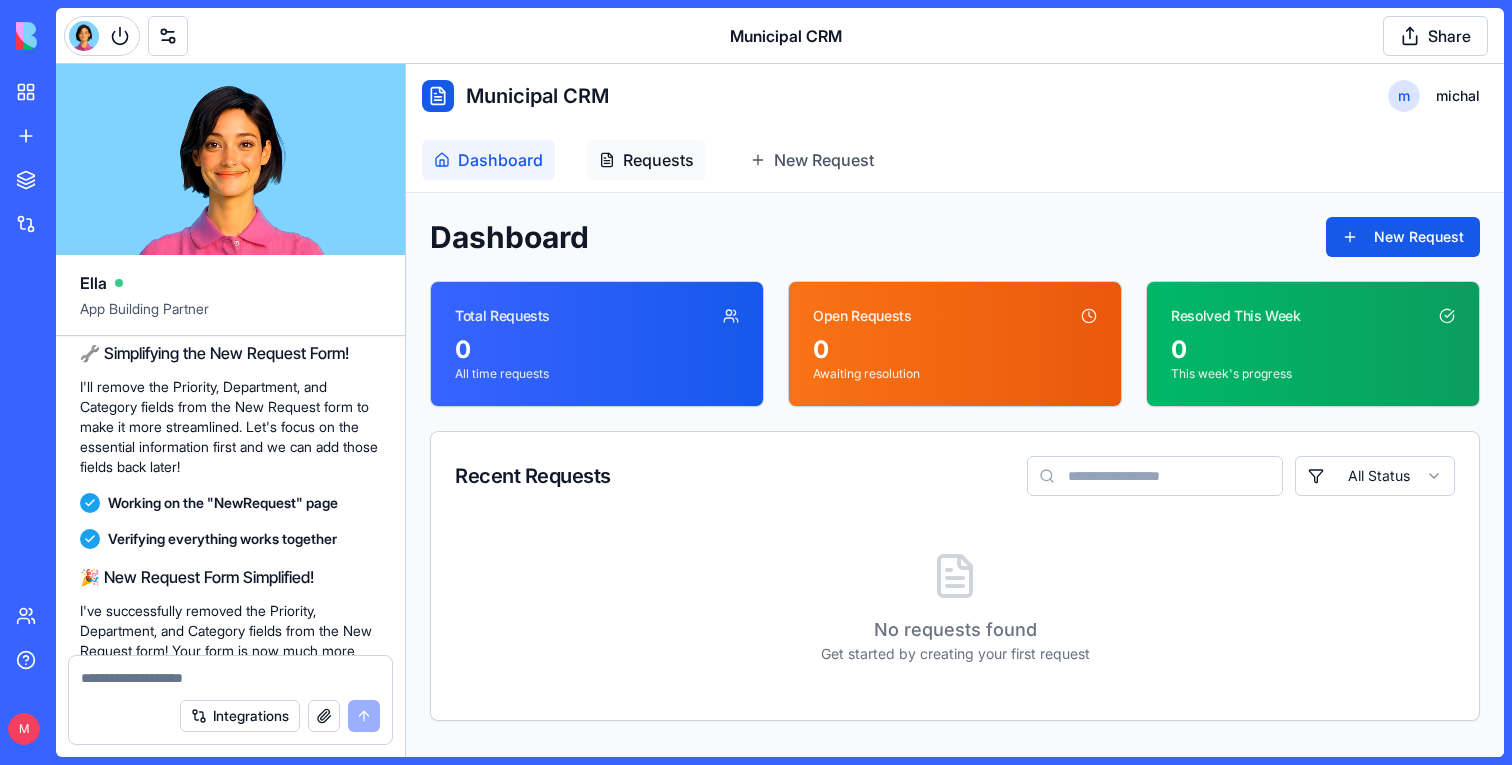 click on "Requests" at bounding box center [658, 160] 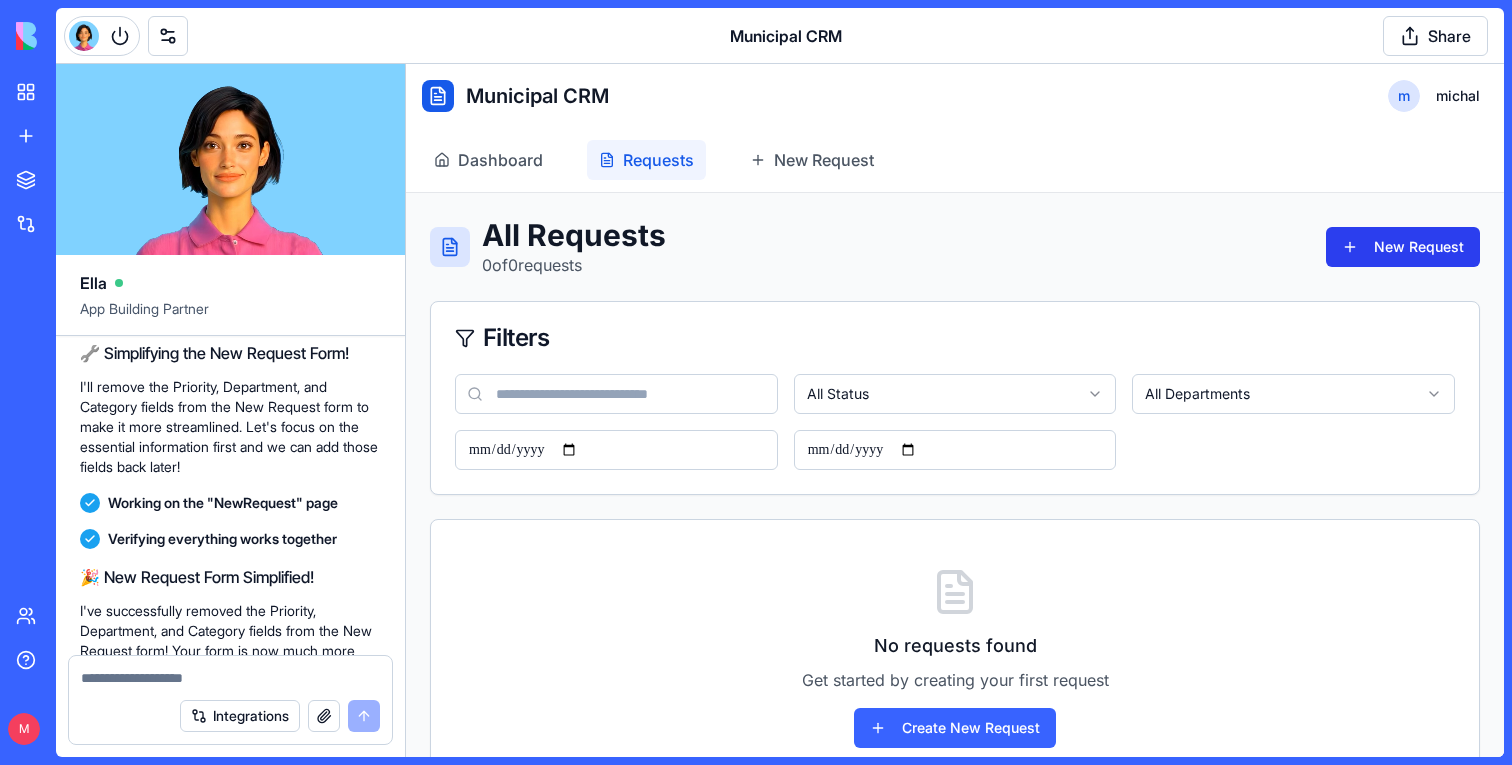 click on "New Request" at bounding box center (1403, 247) 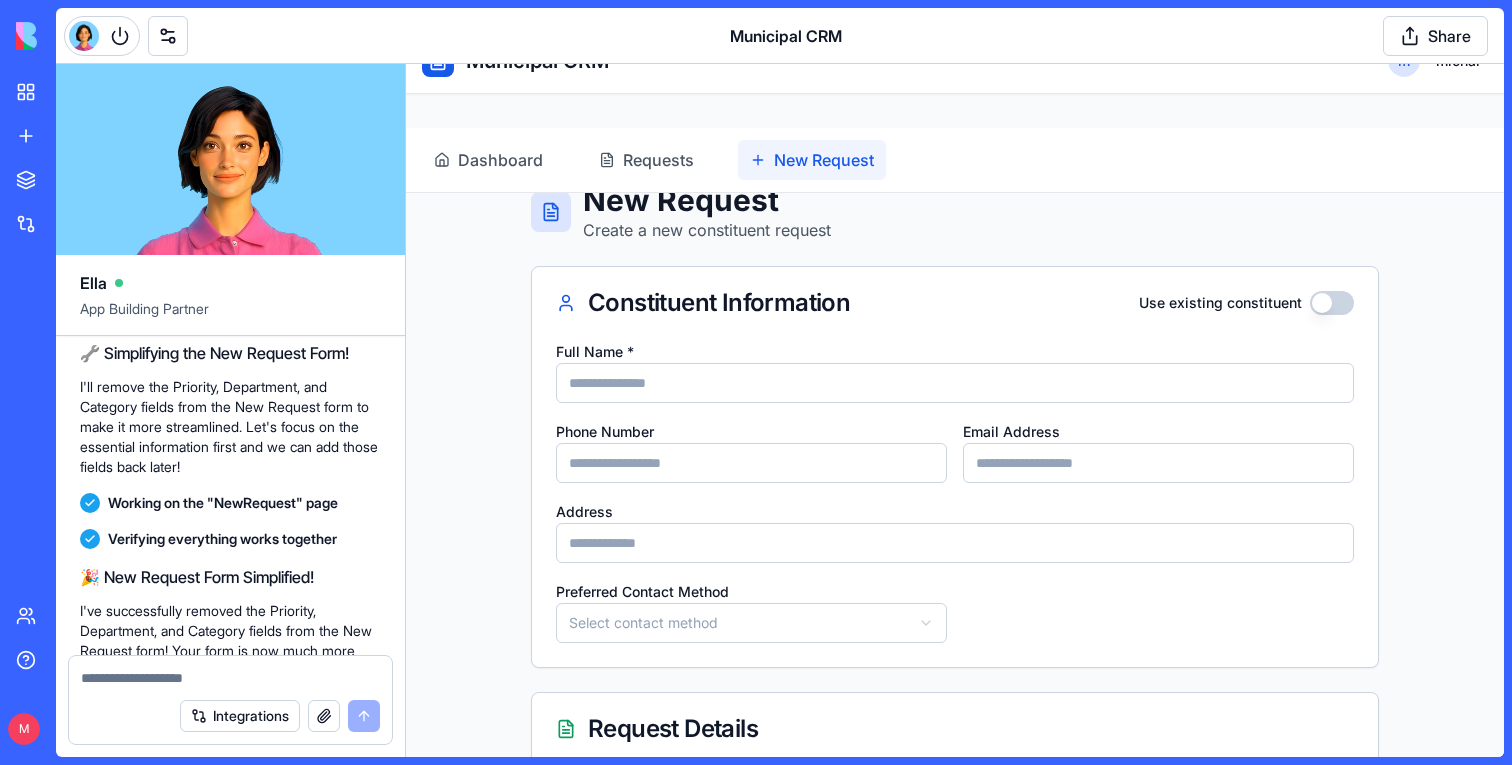 scroll, scrollTop: 0, scrollLeft: 0, axis: both 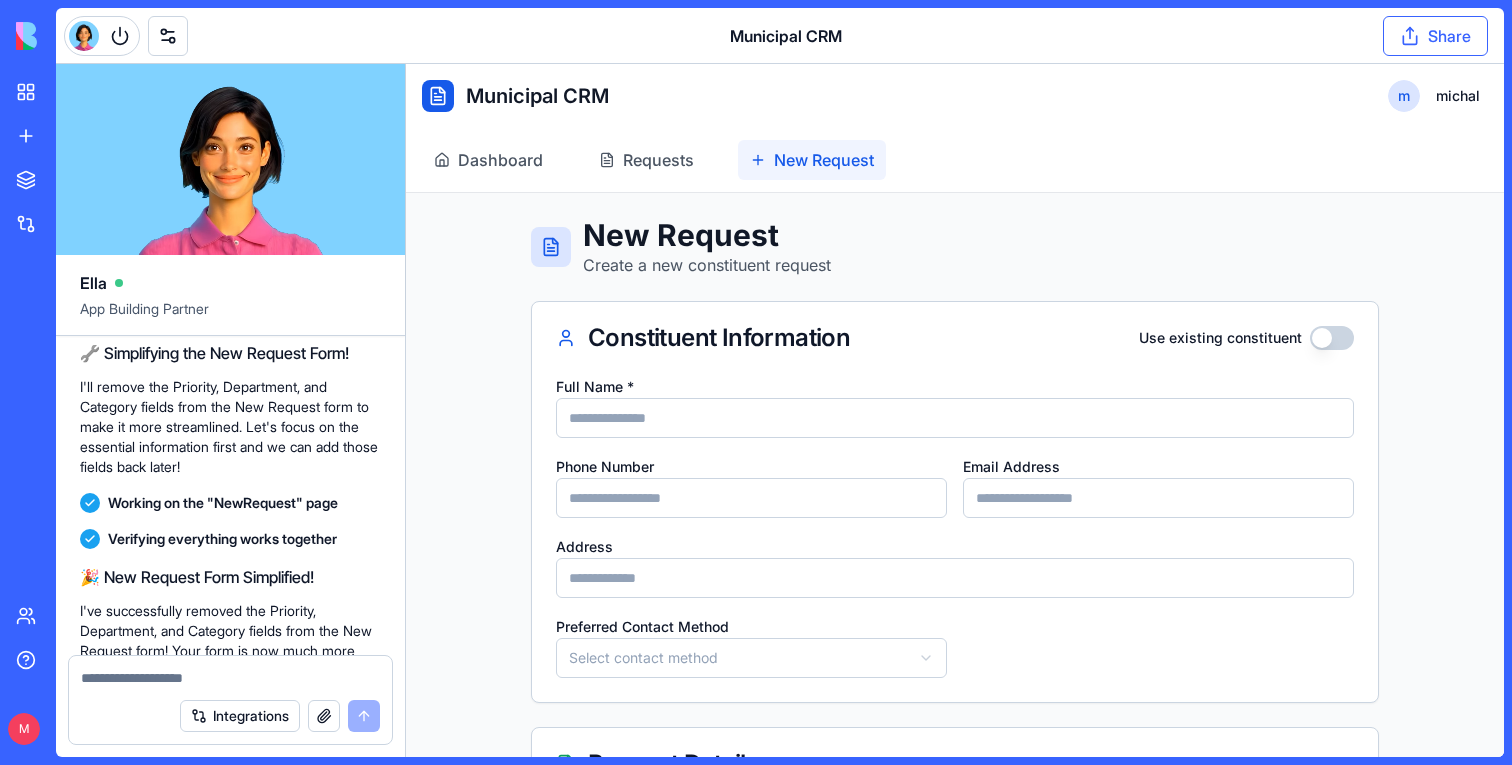 click on "Share" at bounding box center (1435, 36) 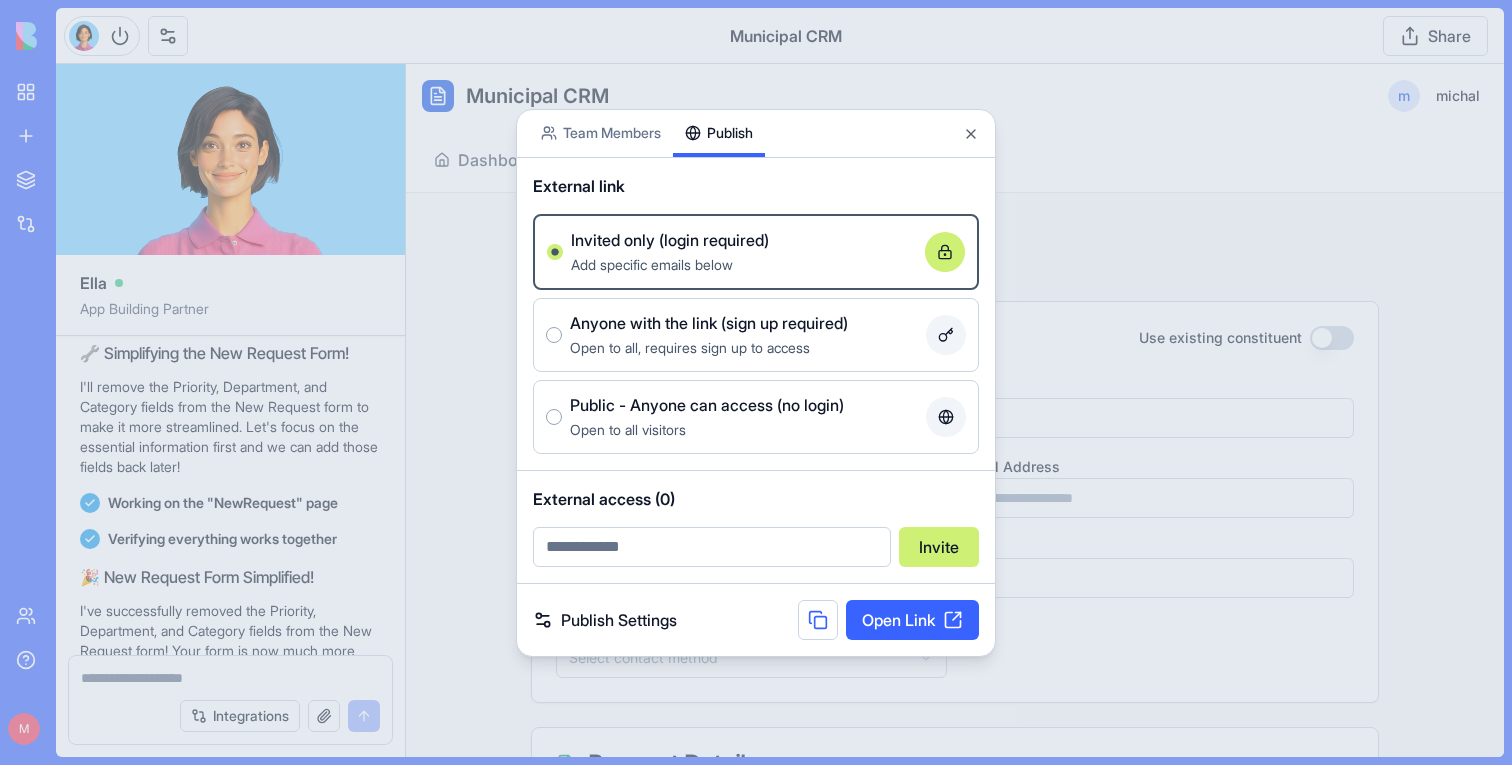 click on "Publish" at bounding box center [719, 133] 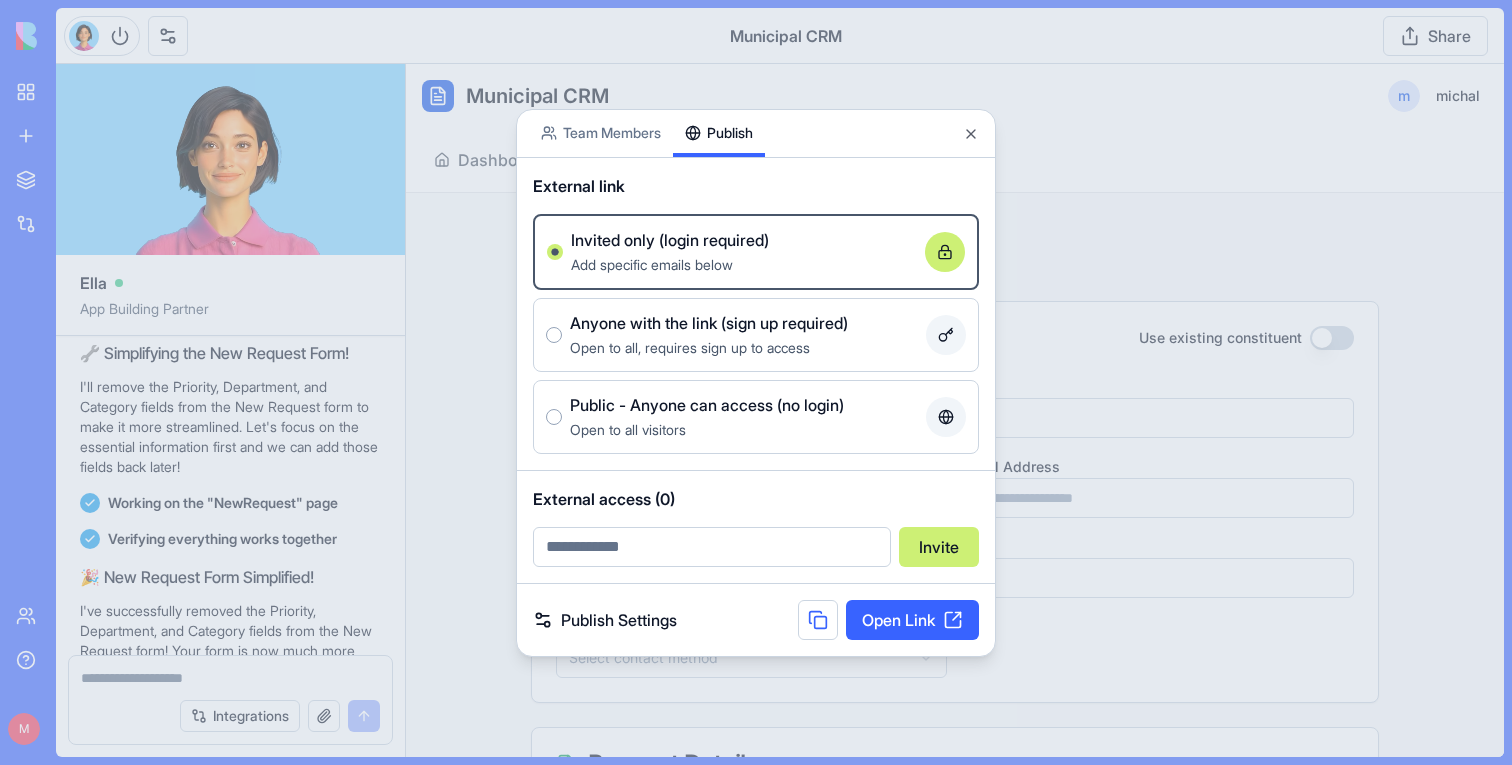 click on "Team Members Publish" at bounding box center [756, 134] 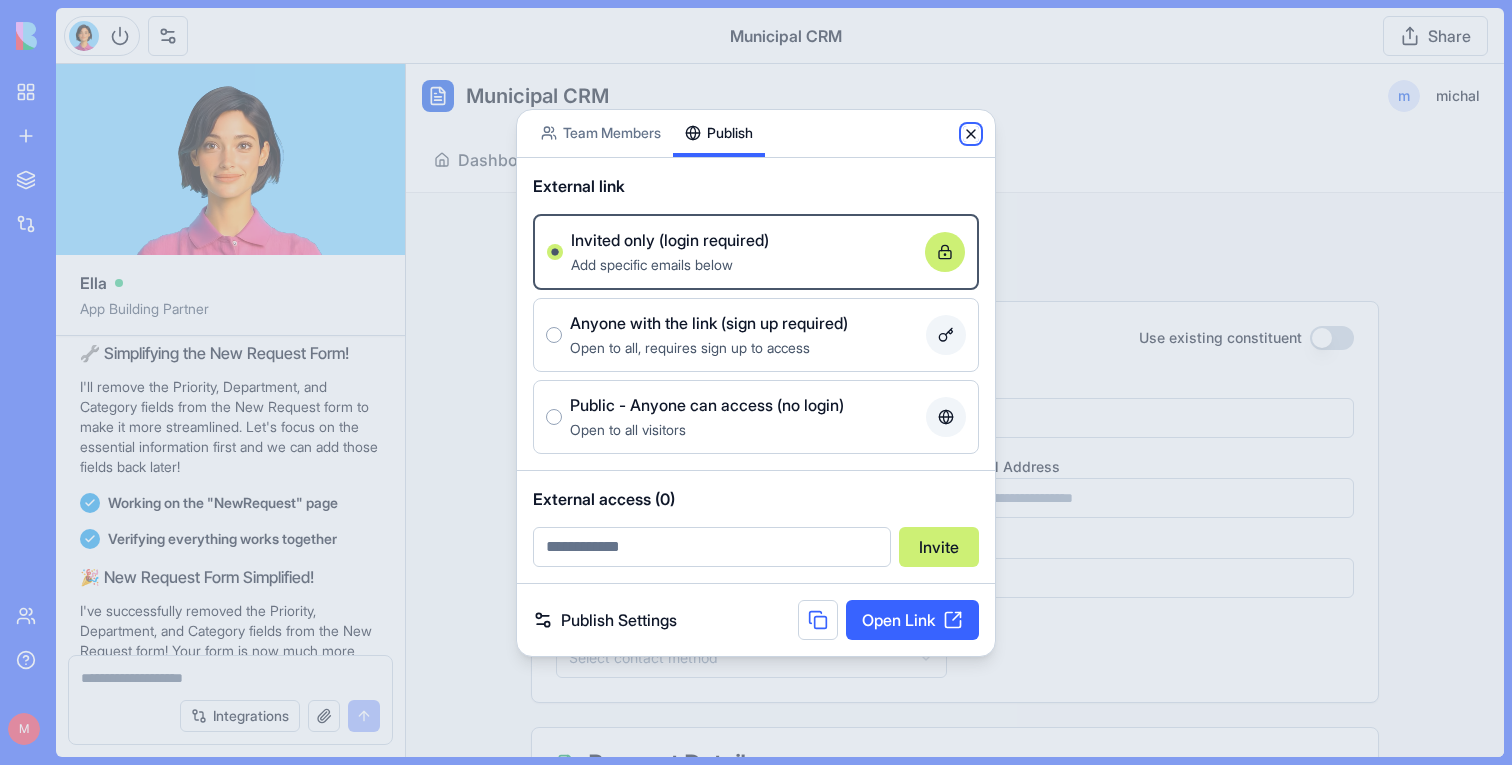 click 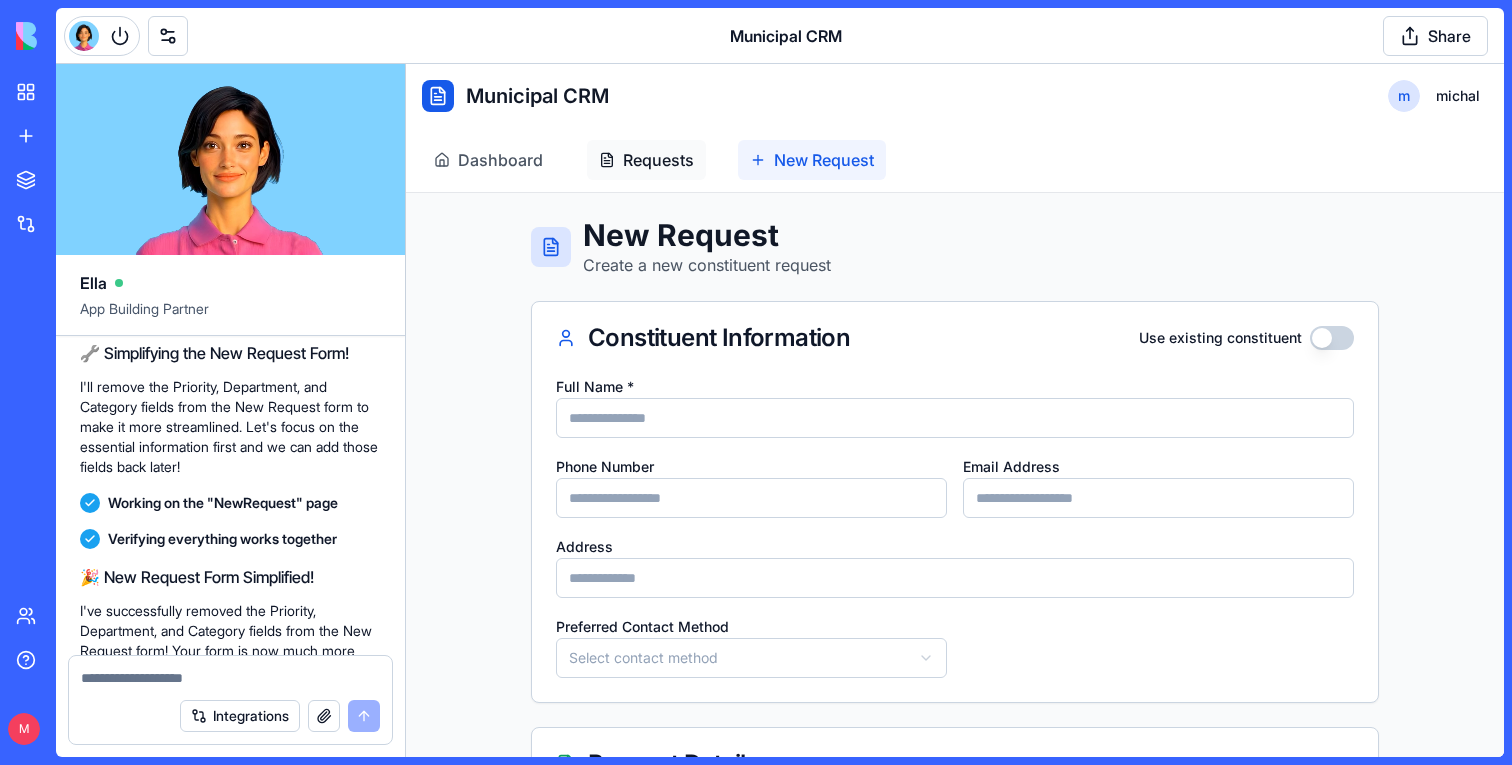 click on "Requests" at bounding box center [658, 160] 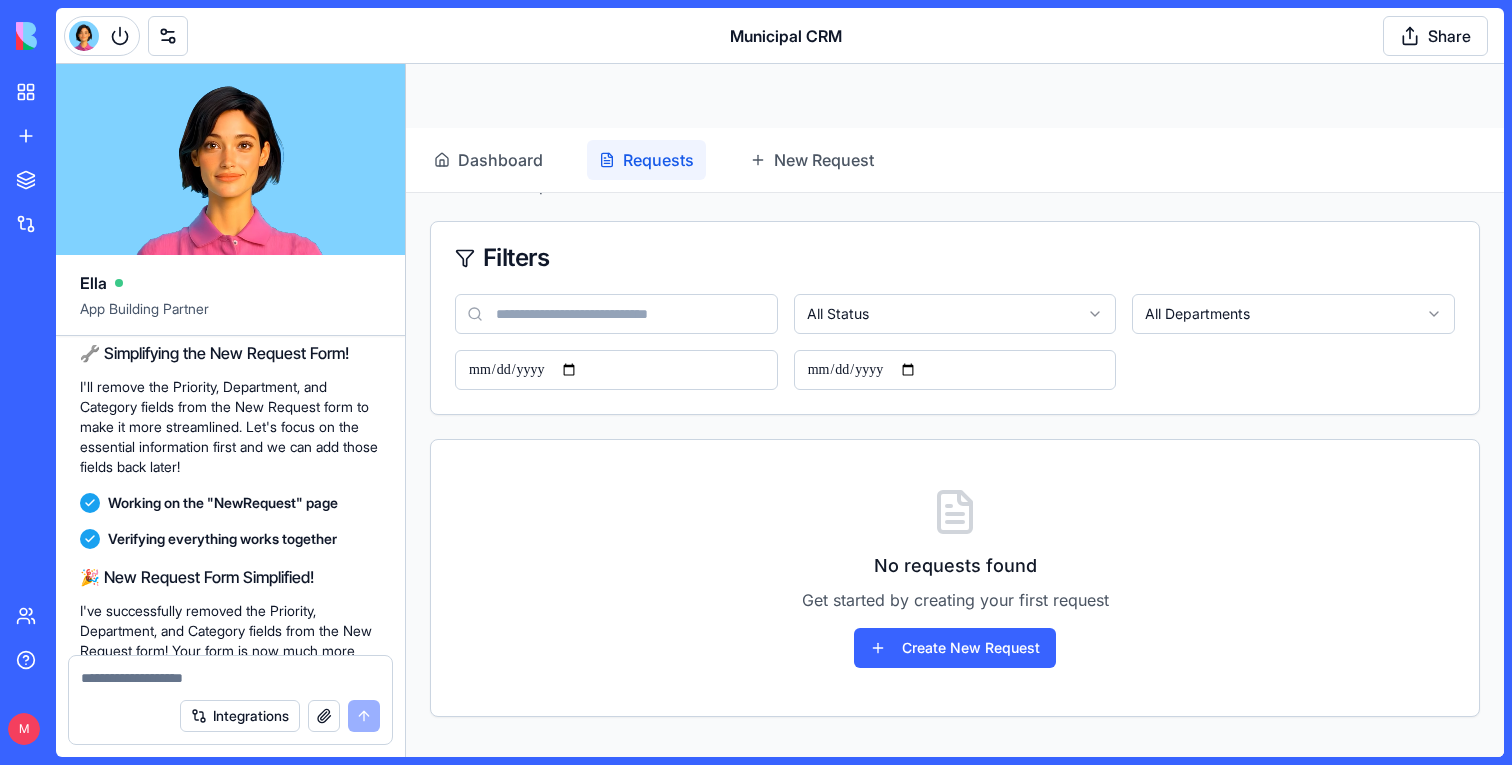scroll, scrollTop: 0, scrollLeft: 0, axis: both 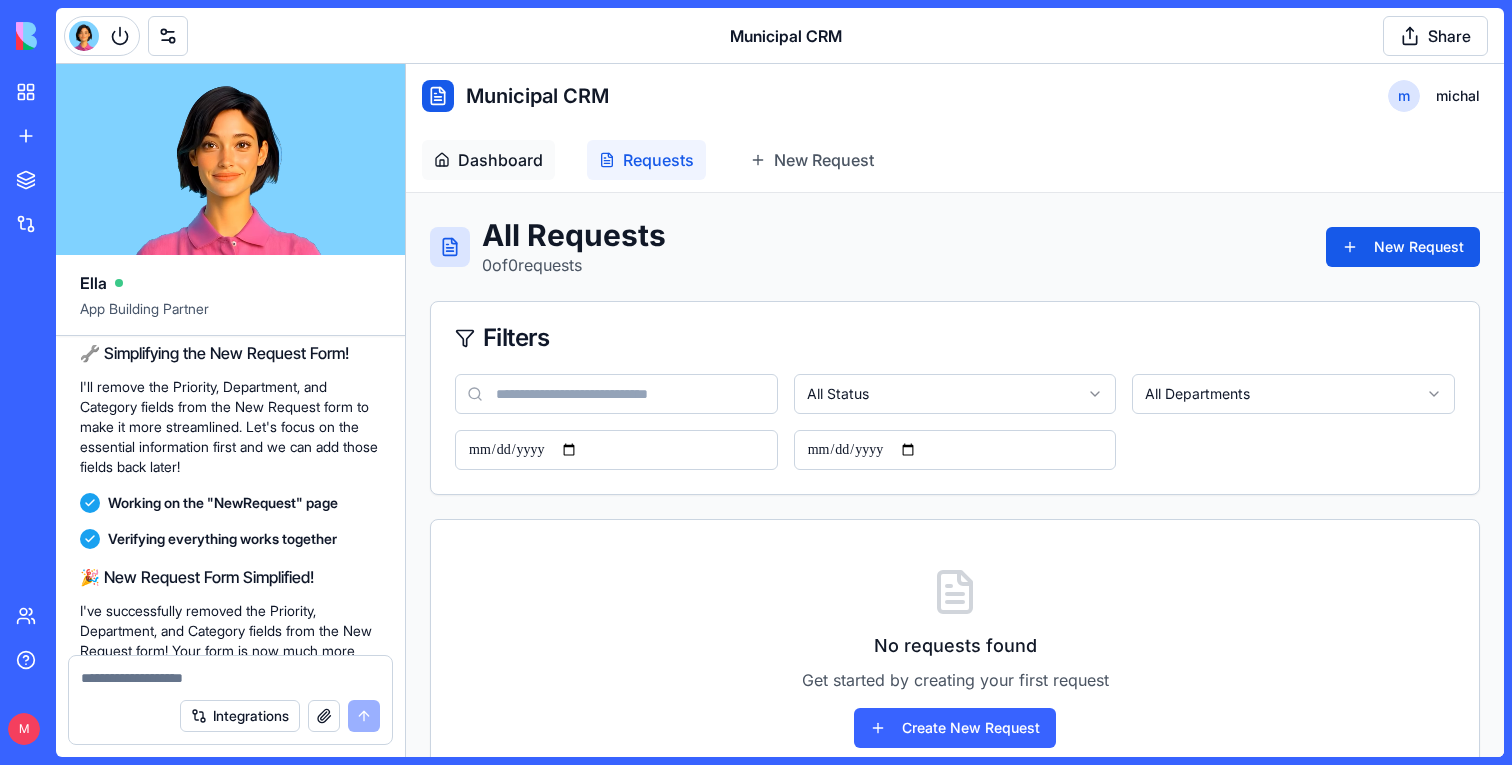 click on "Dashboard" at bounding box center (500, 160) 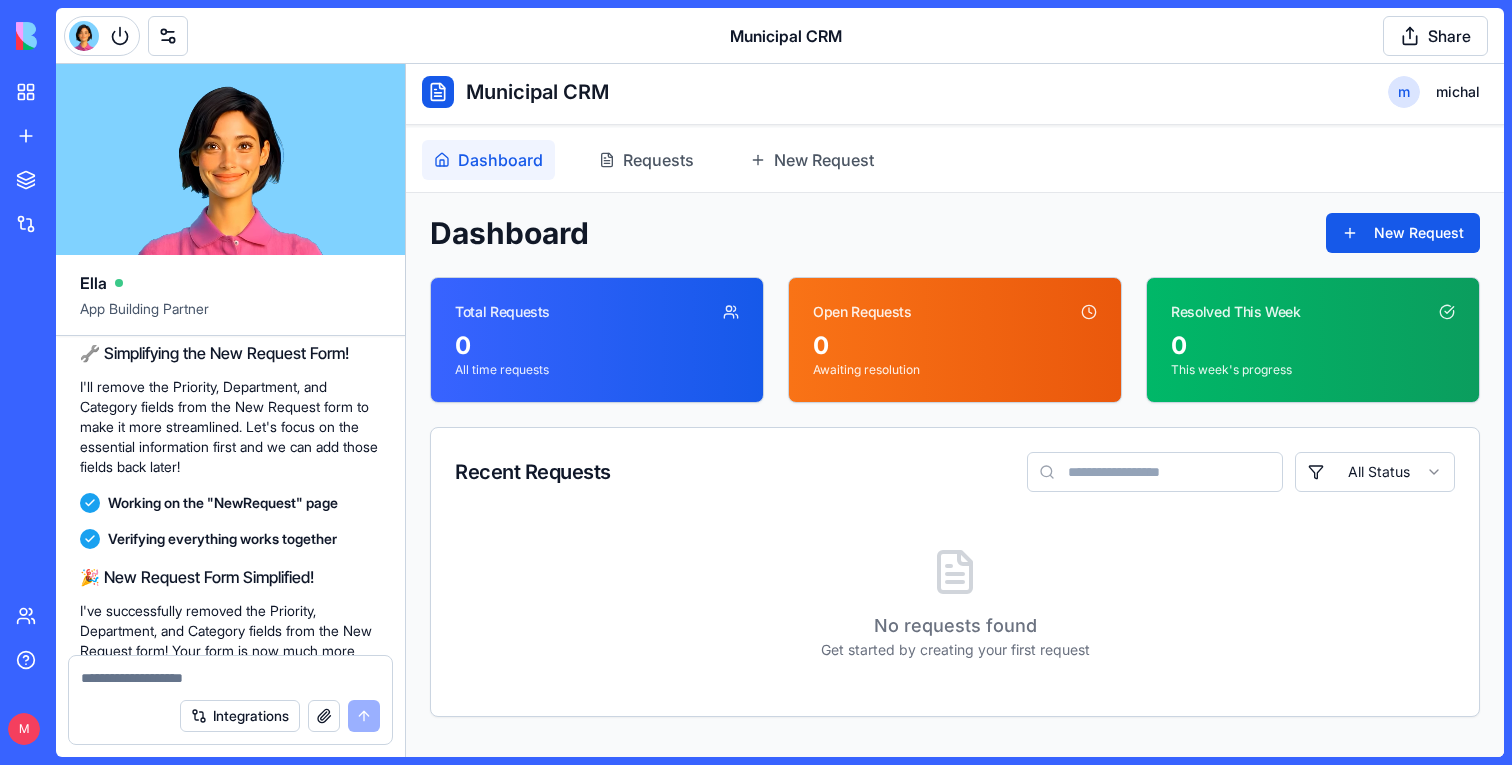 scroll, scrollTop: 0, scrollLeft: 0, axis: both 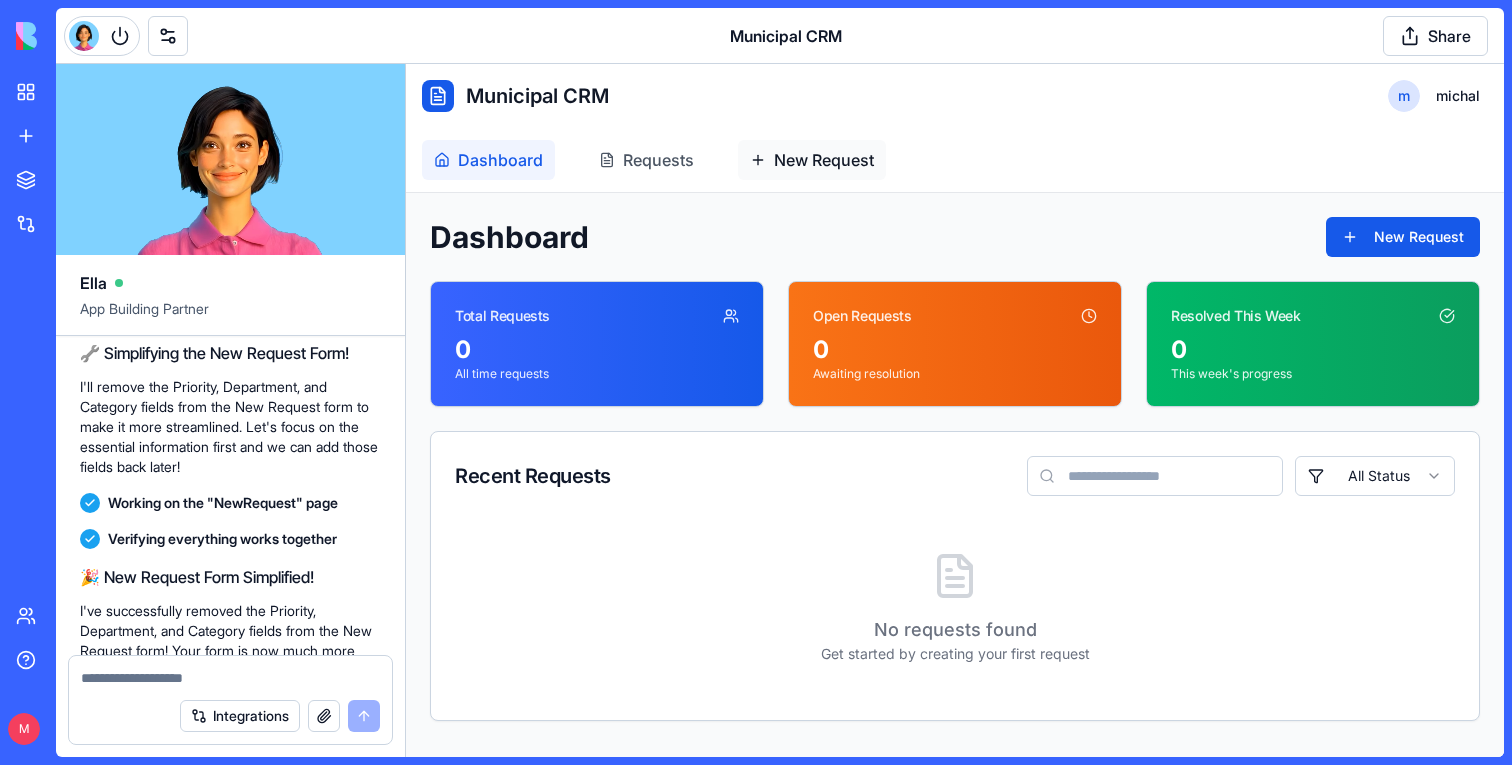 click on "New Request" at bounding box center [824, 160] 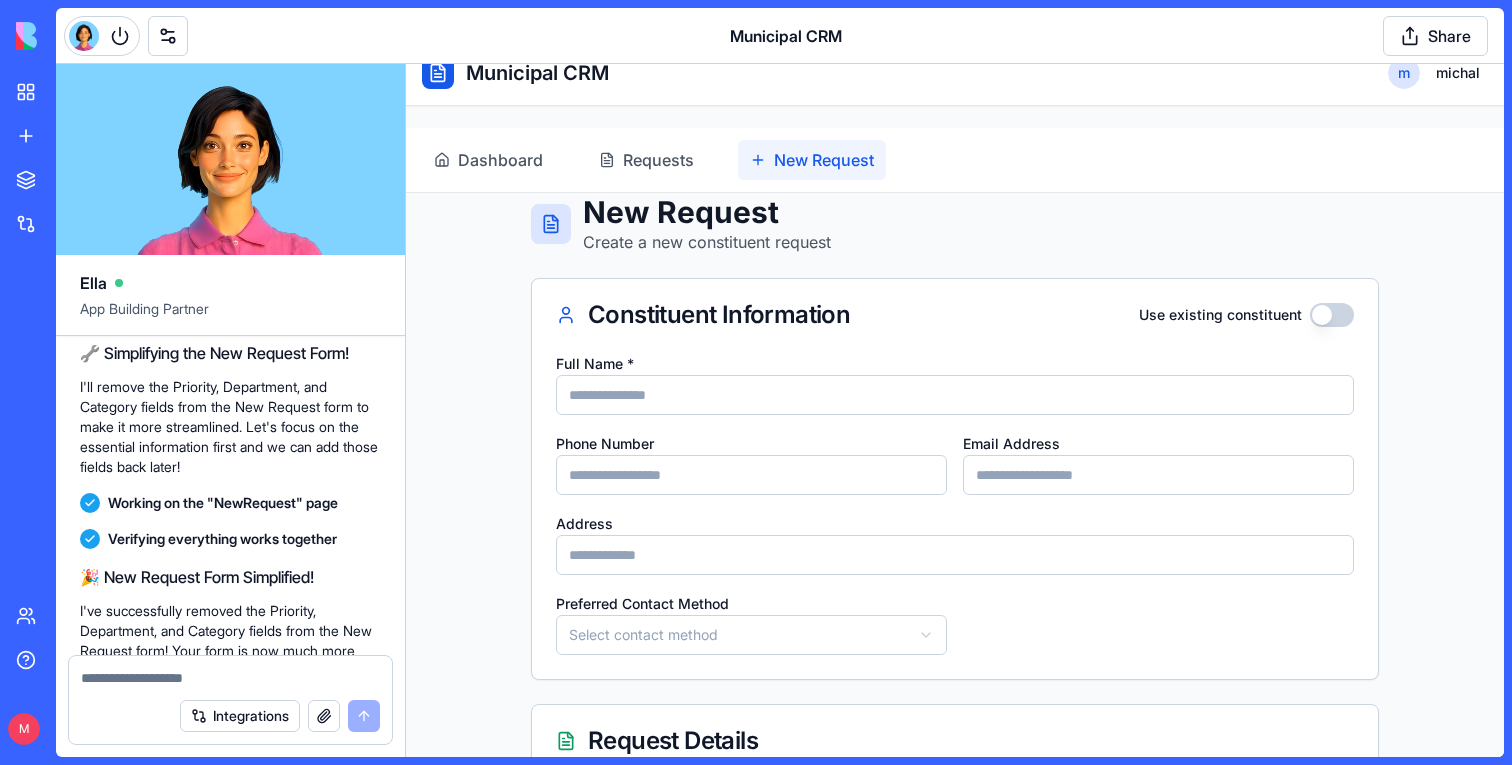 scroll, scrollTop: 27, scrollLeft: 0, axis: vertical 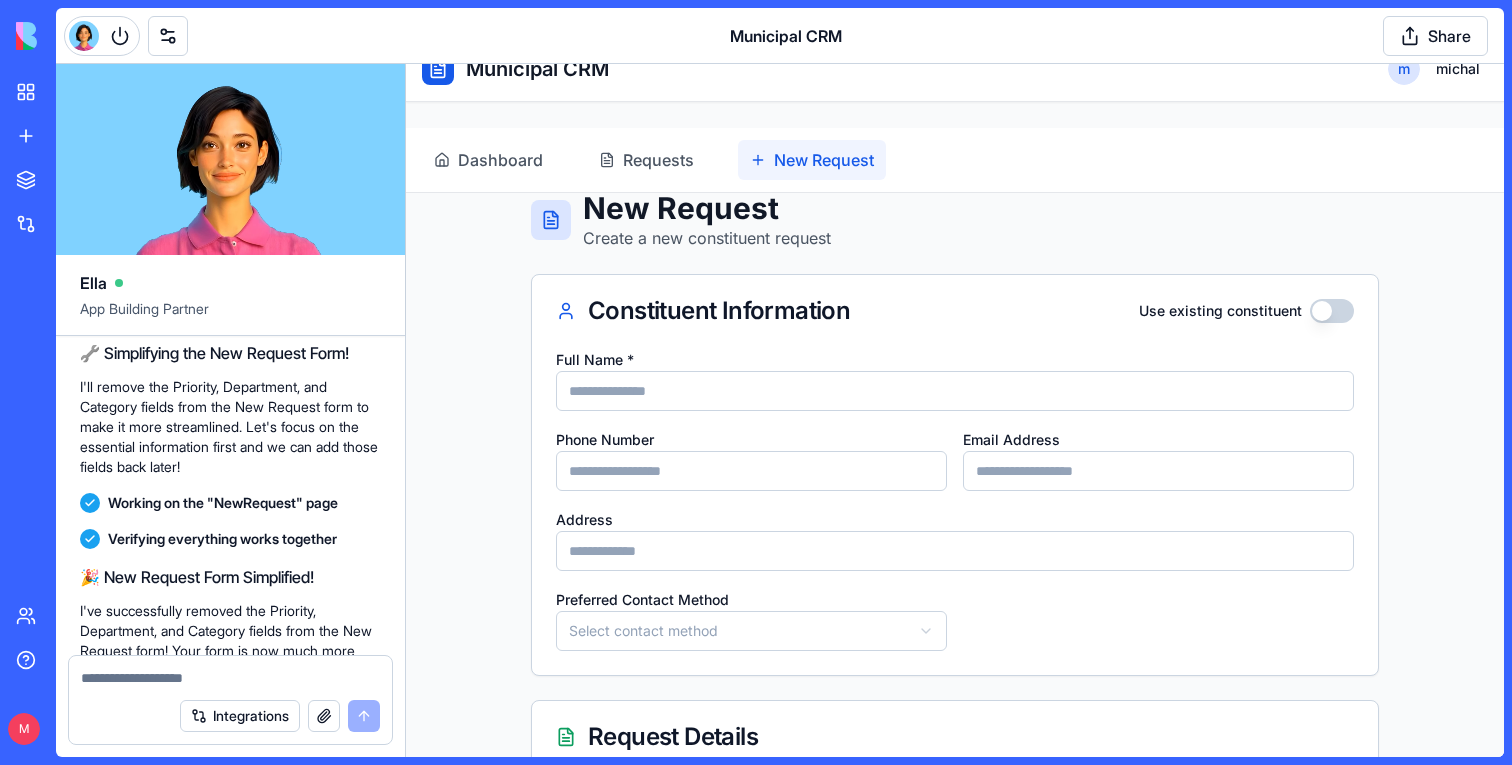 click on "**********" at bounding box center (955, 670) 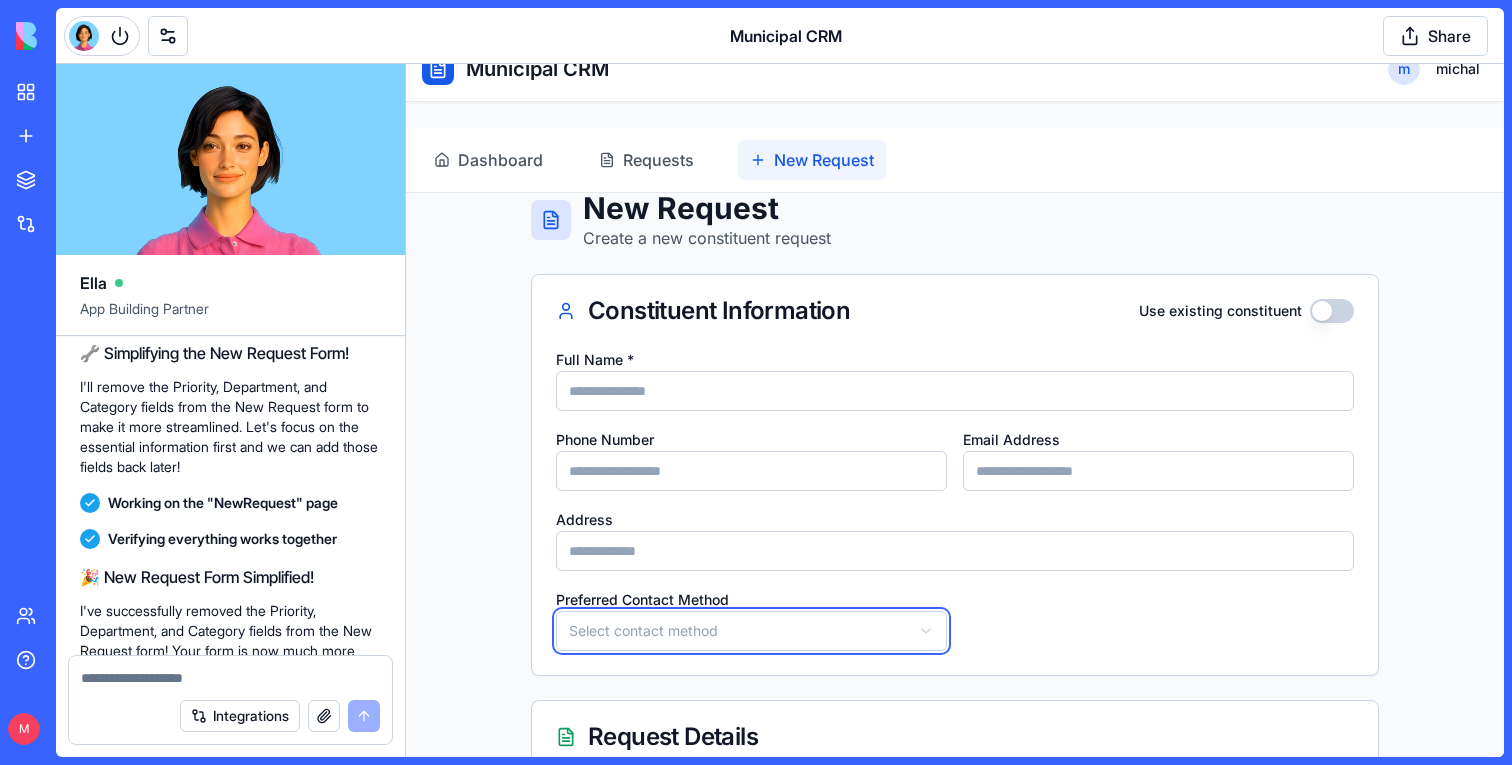 click on "**********" at bounding box center (955, 670) 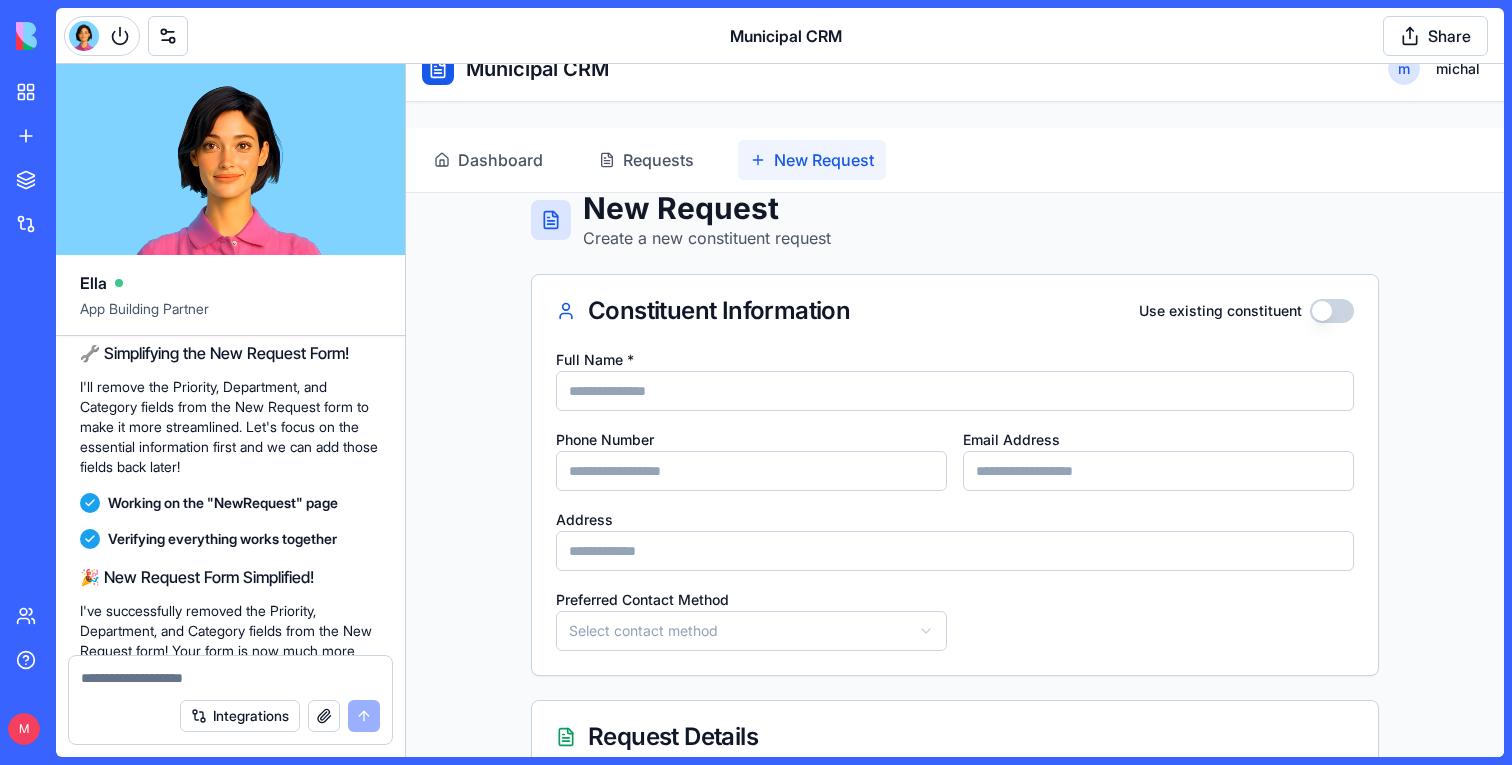 click on "**********" at bounding box center [955, 670] 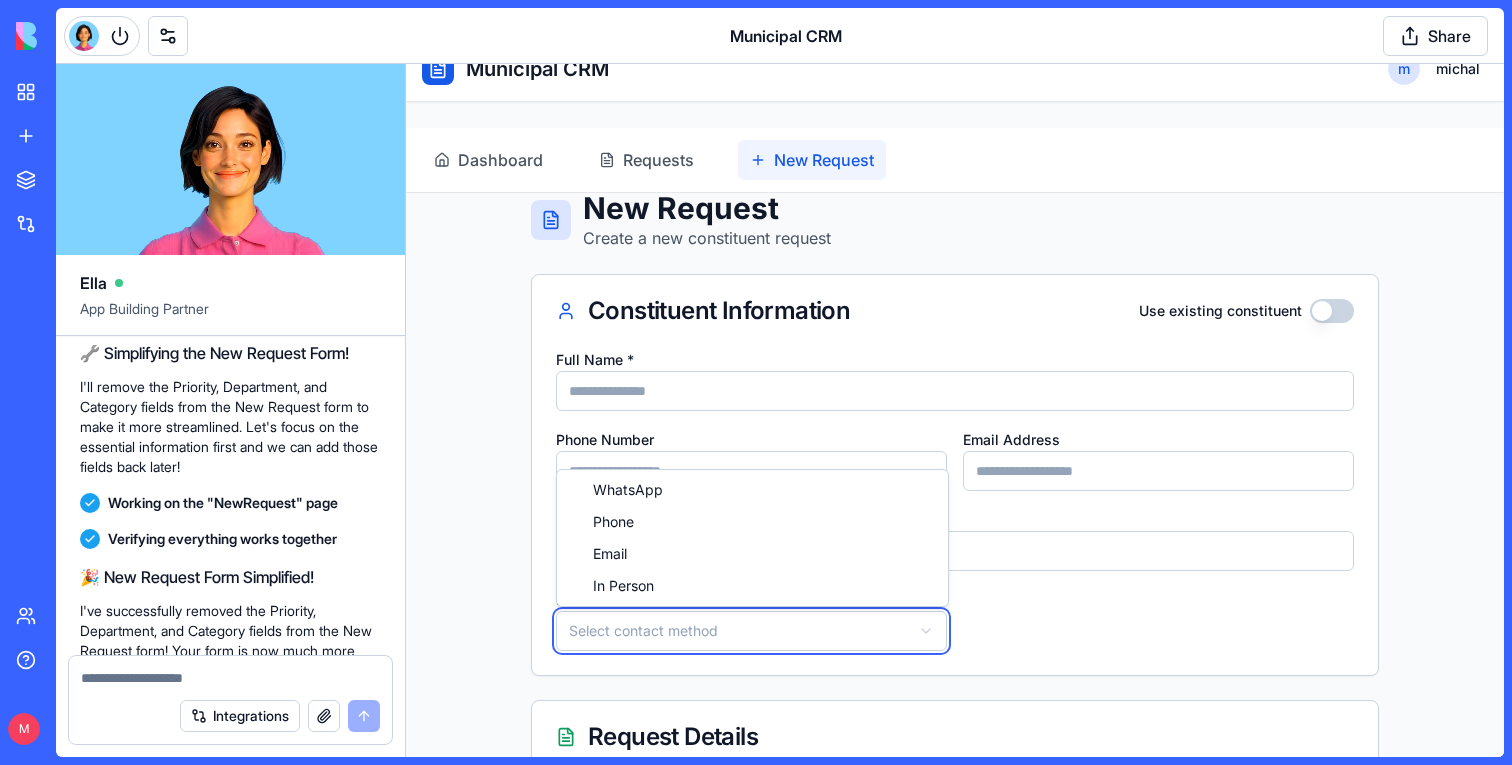 click on "**********" at bounding box center [955, 670] 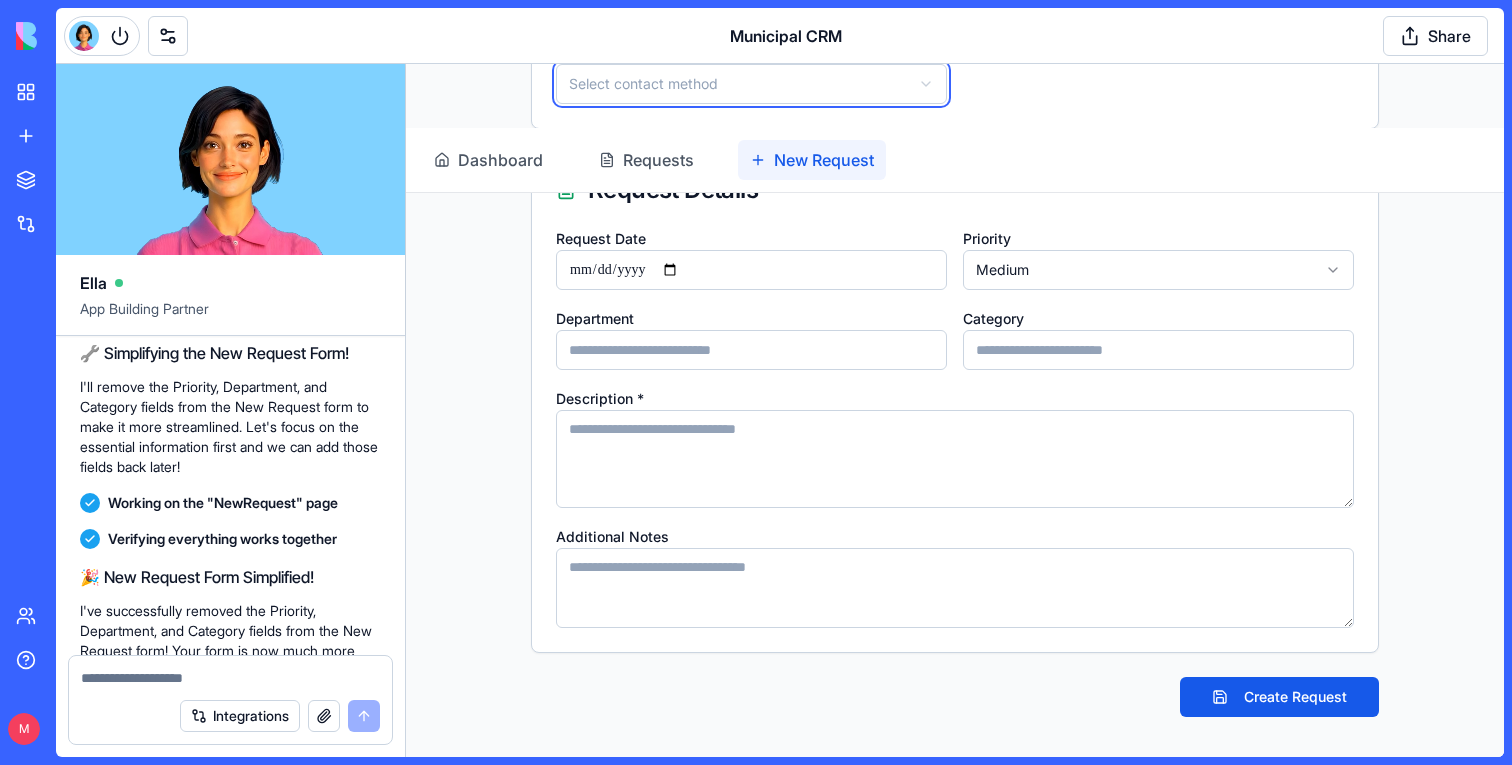 scroll, scrollTop: 0, scrollLeft: 0, axis: both 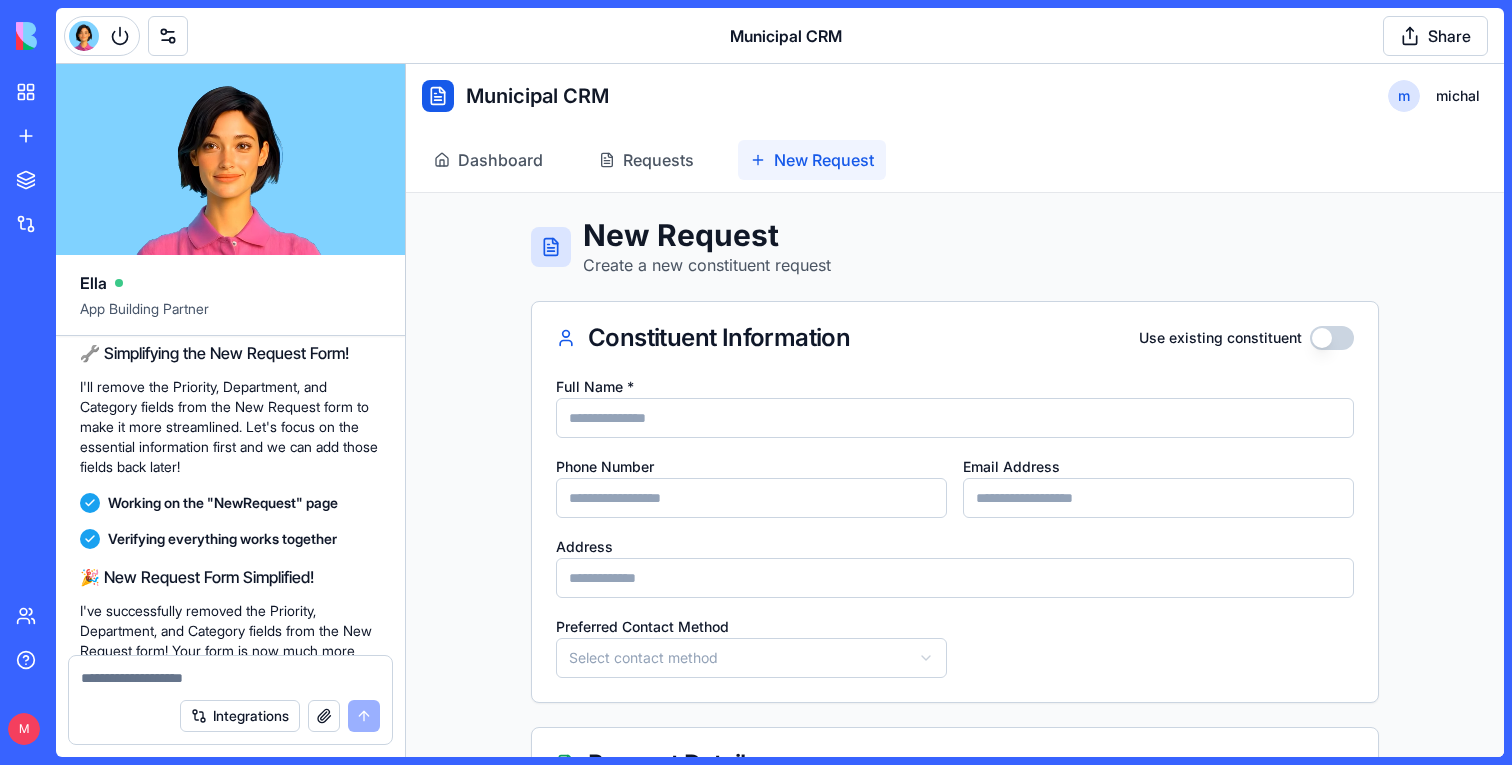 click on "Use existing constituent" at bounding box center (1332, 338) 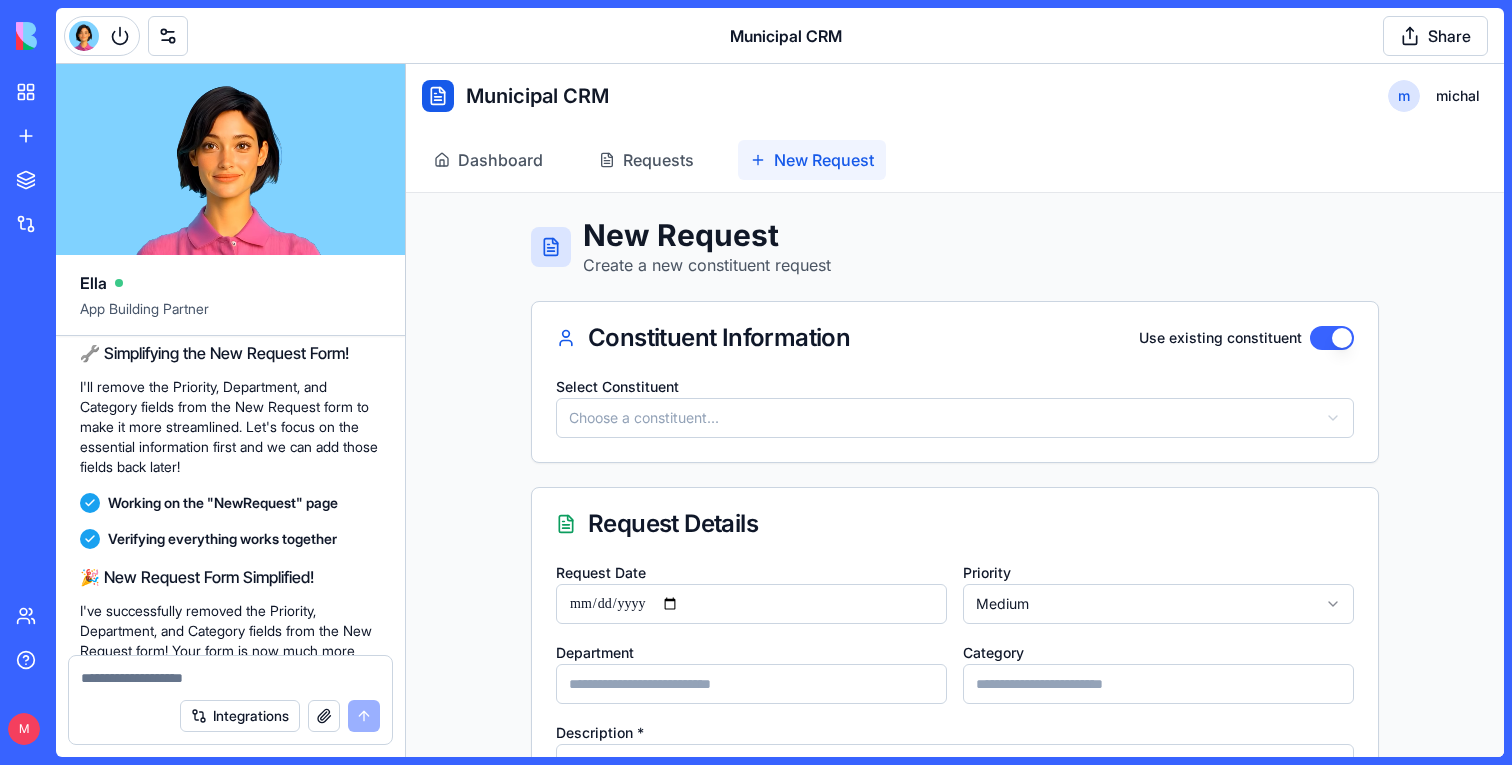 click on "**********" at bounding box center [955, 577] 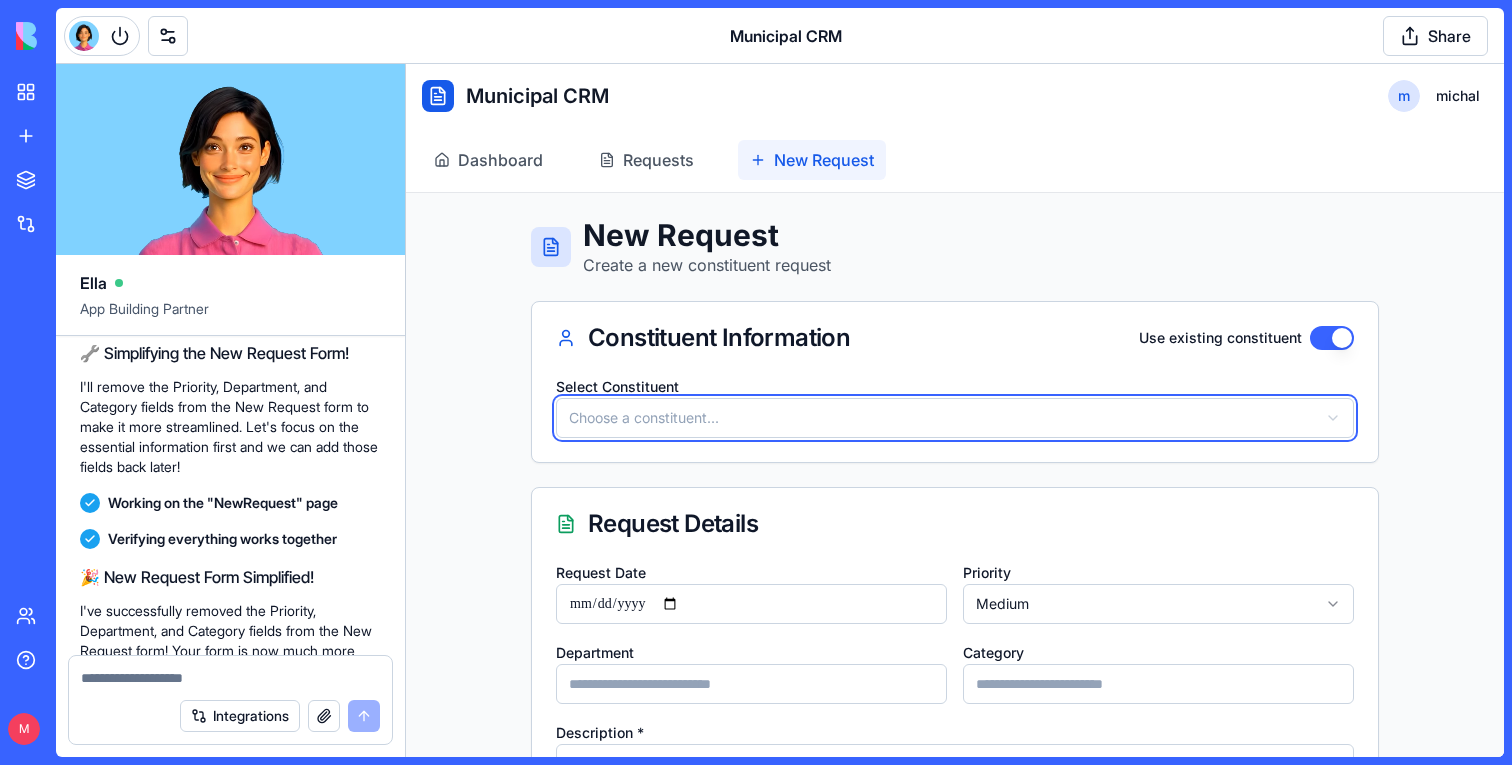 click on "**********" at bounding box center [955, 577] 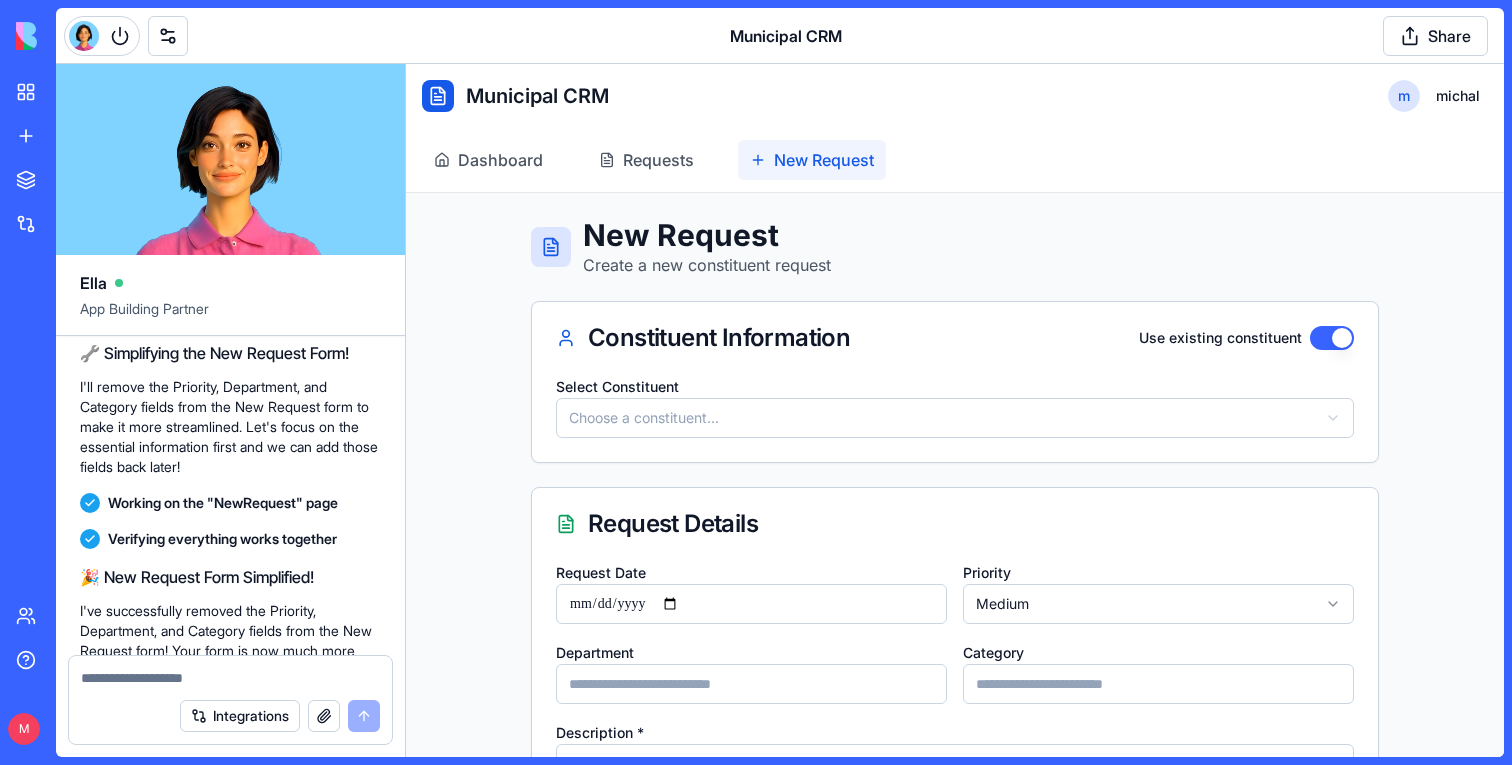 click on "Use existing constituent" at bounding box center (1332, 338) 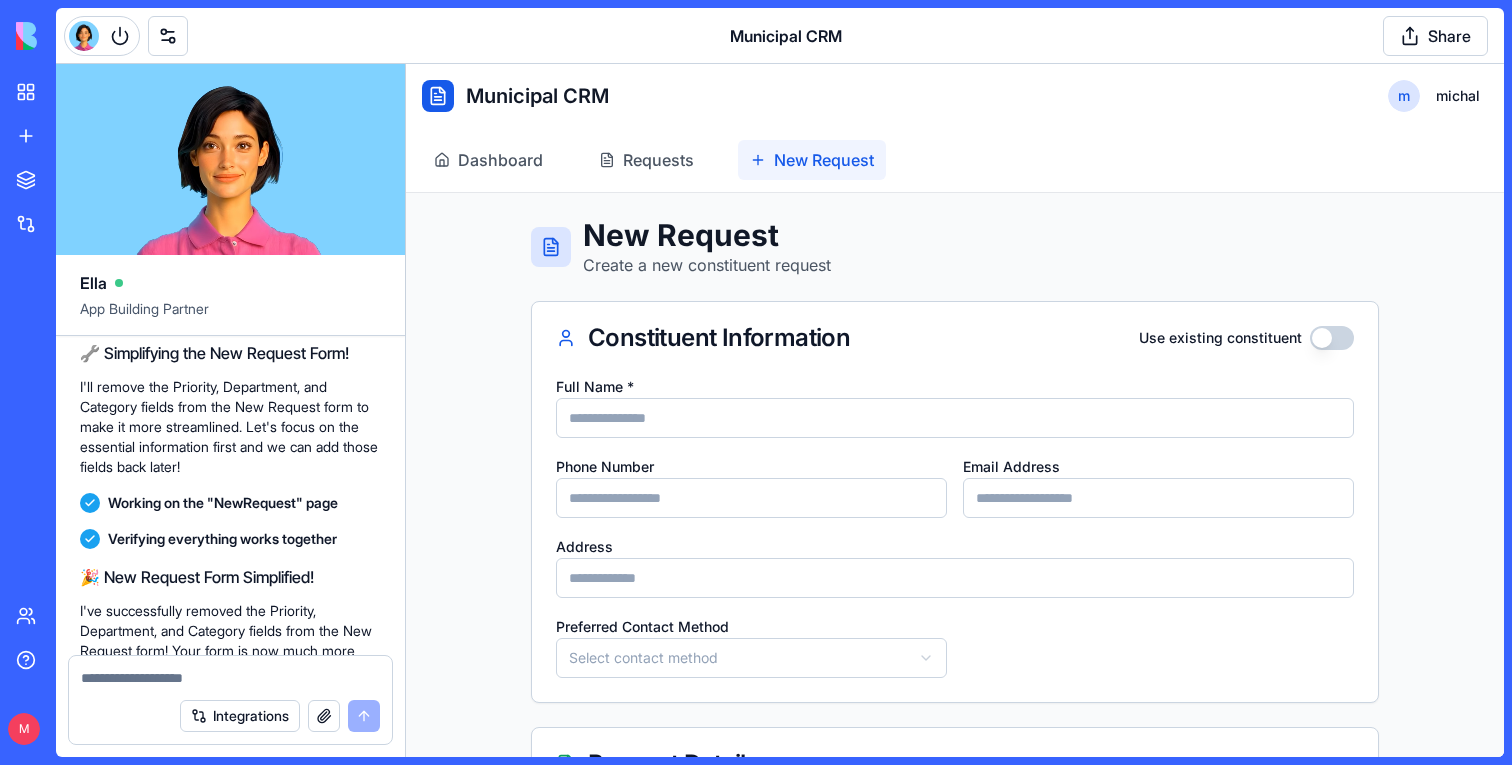 click on "Use existing constituent" at bounding box center [1332, 338] 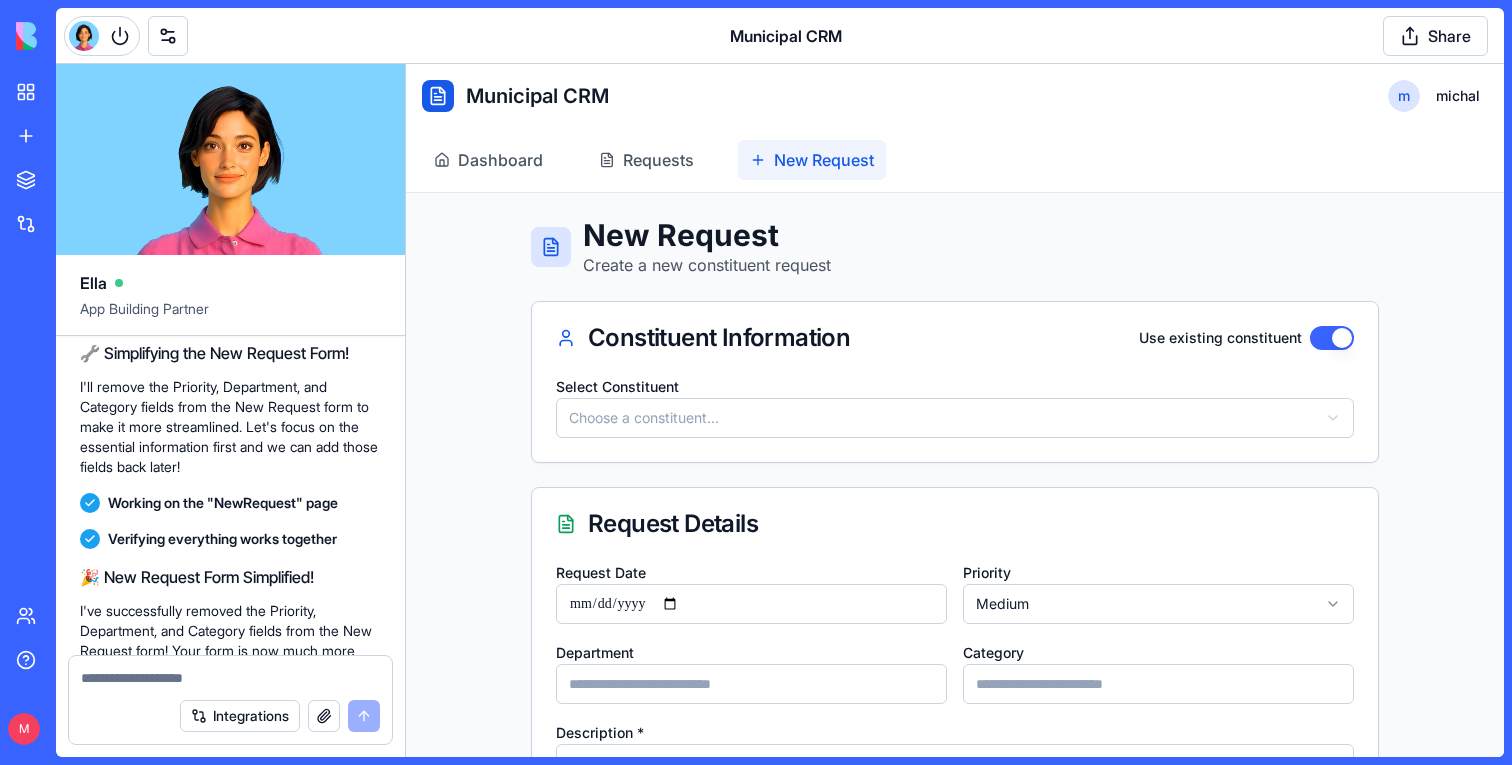click on "**********" at bounding box center (955, 577) 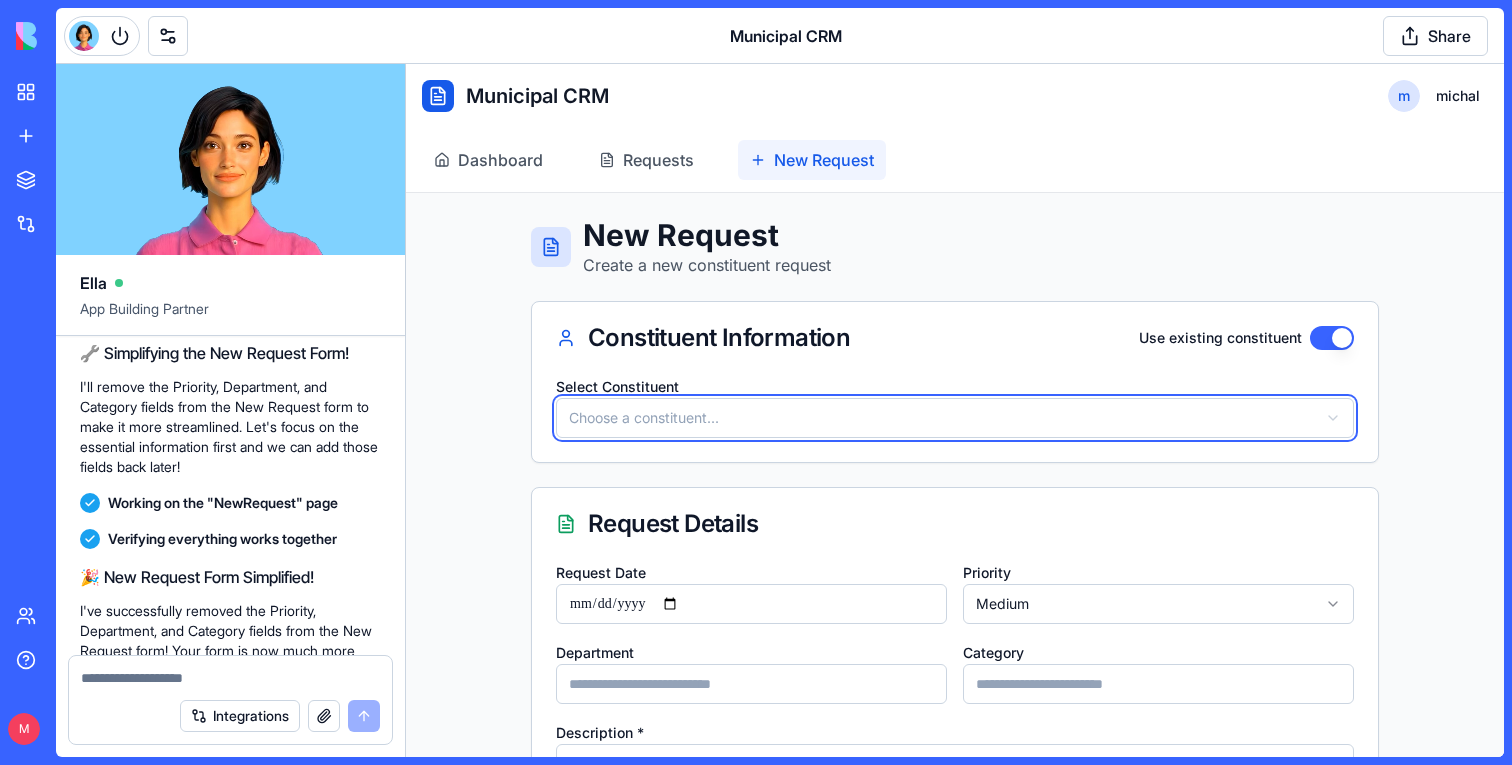click on "**********" at bounding box center [955, 577] 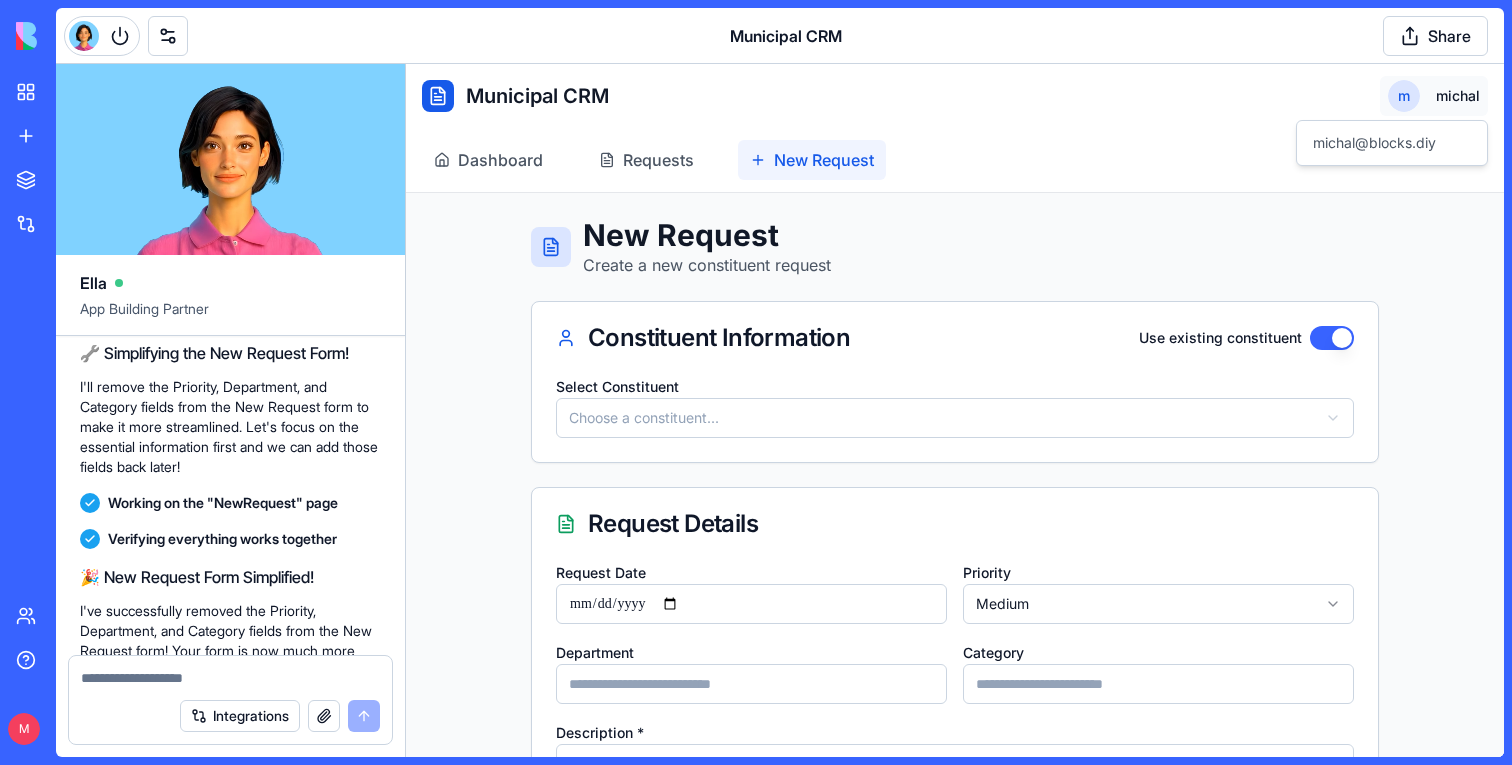 click on "**********" at bounding box center (955, 577) 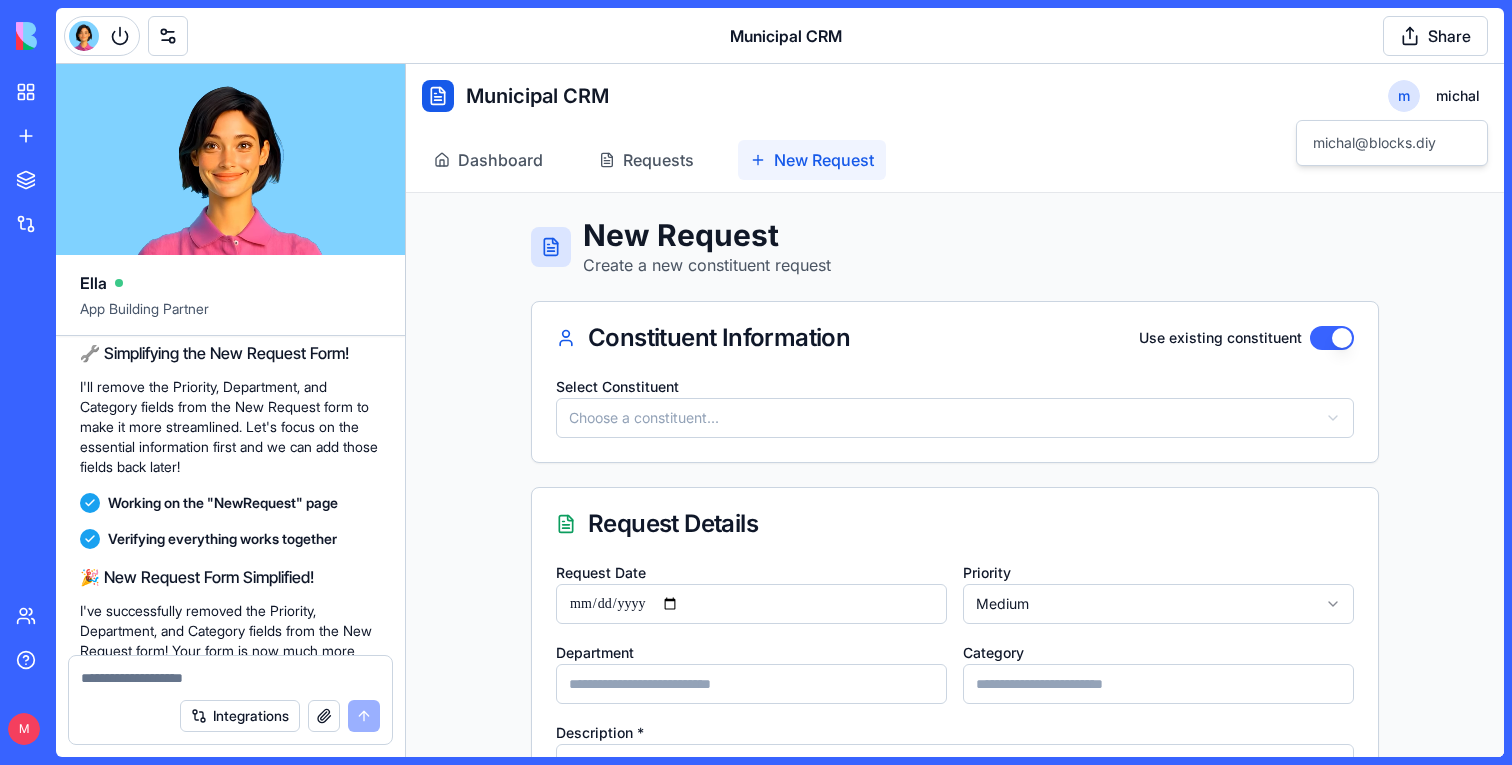 click on "**********" at bounding box center (955, 577) 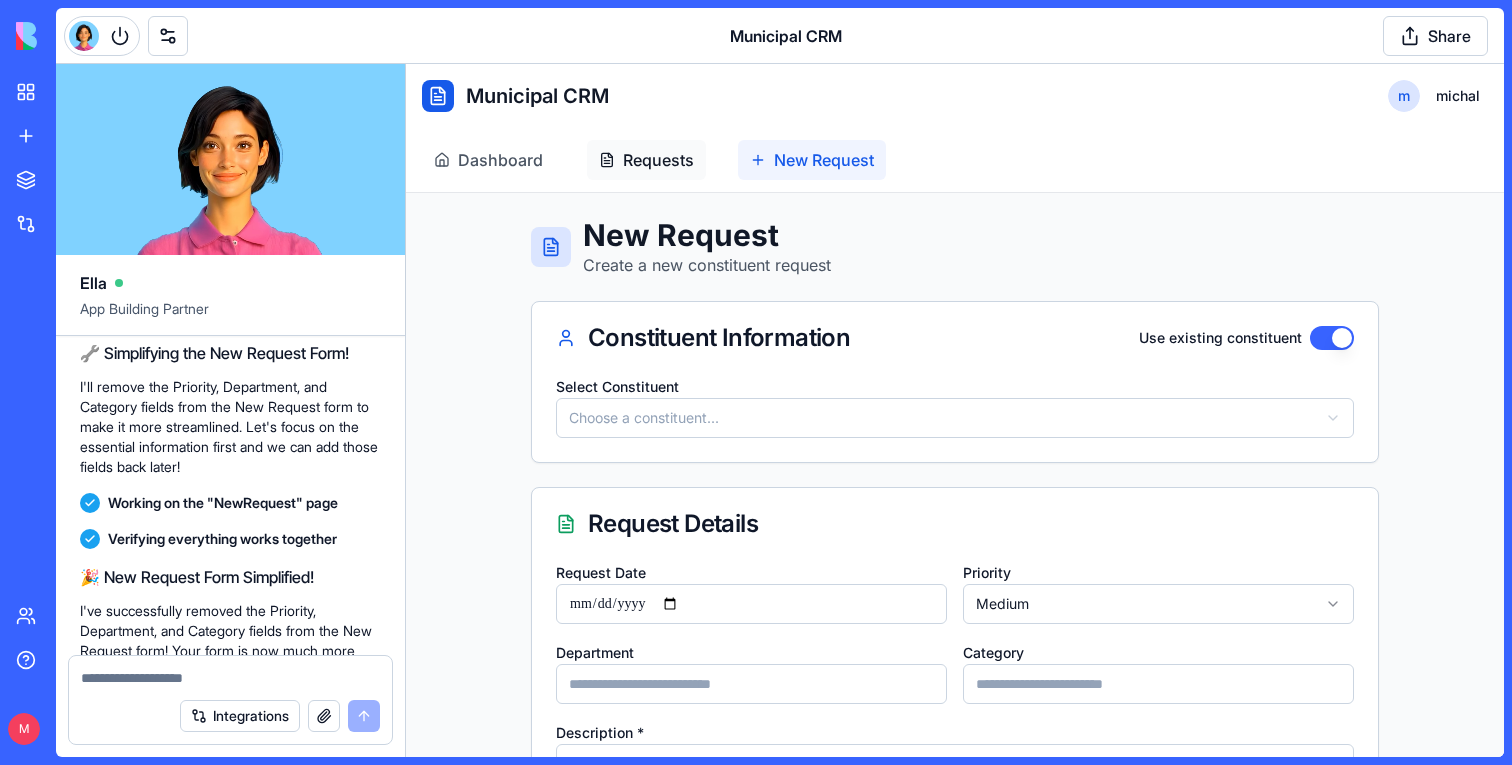 click on "Requests" at bounding box center [658, 160] 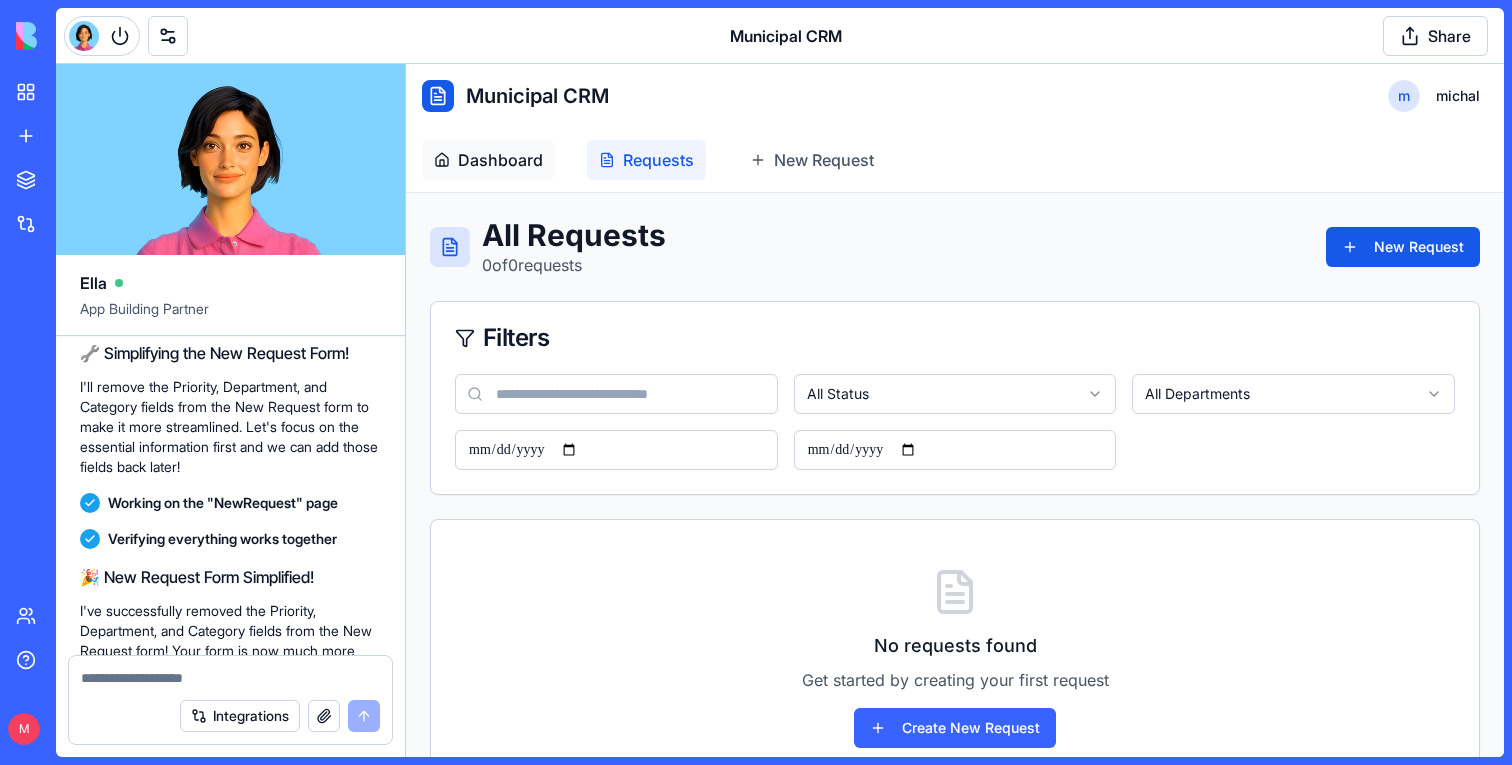 click on "Dashboard" at bounding box center [500, 160] 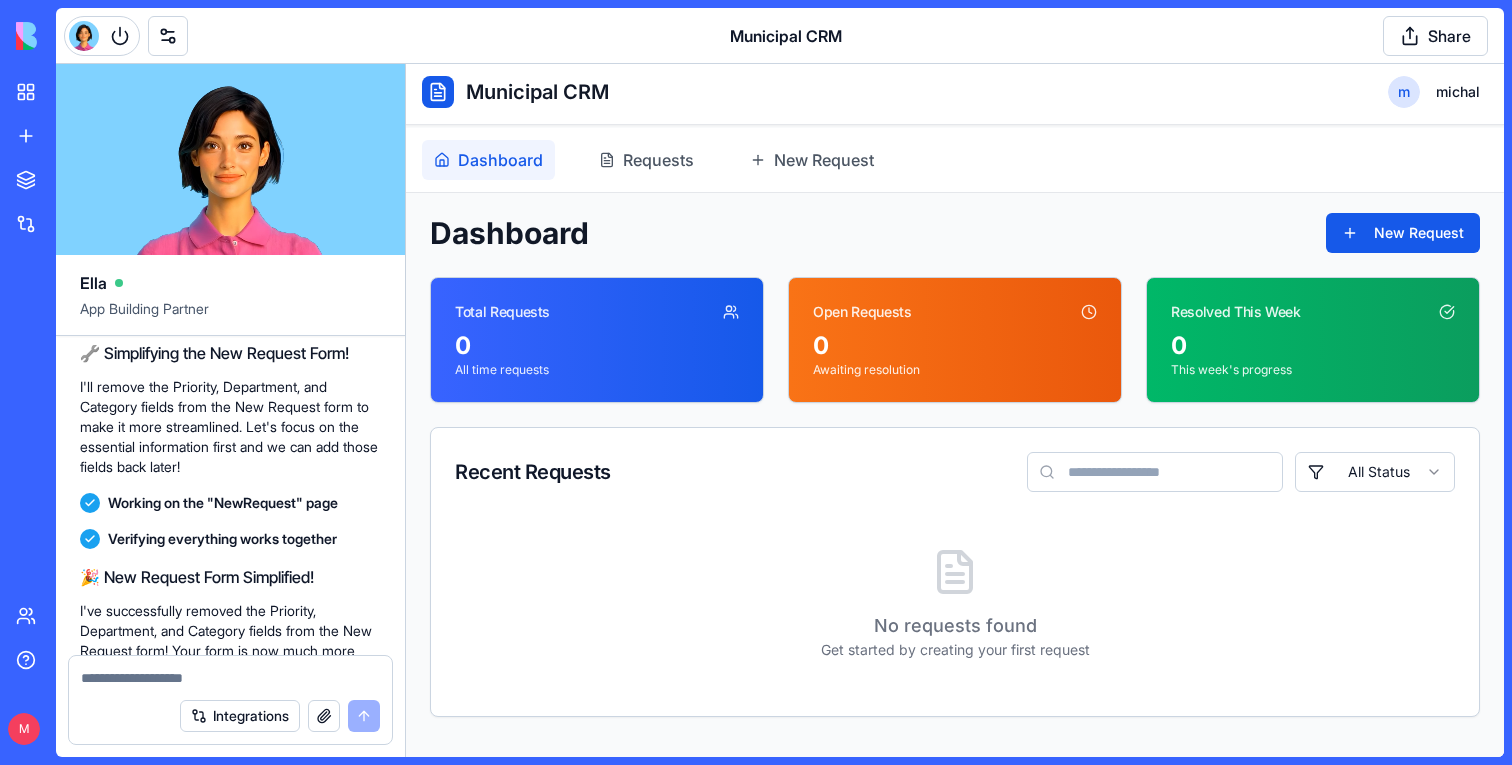 scroll, scrollTop: 0, scrollLeft: 0, axis: both 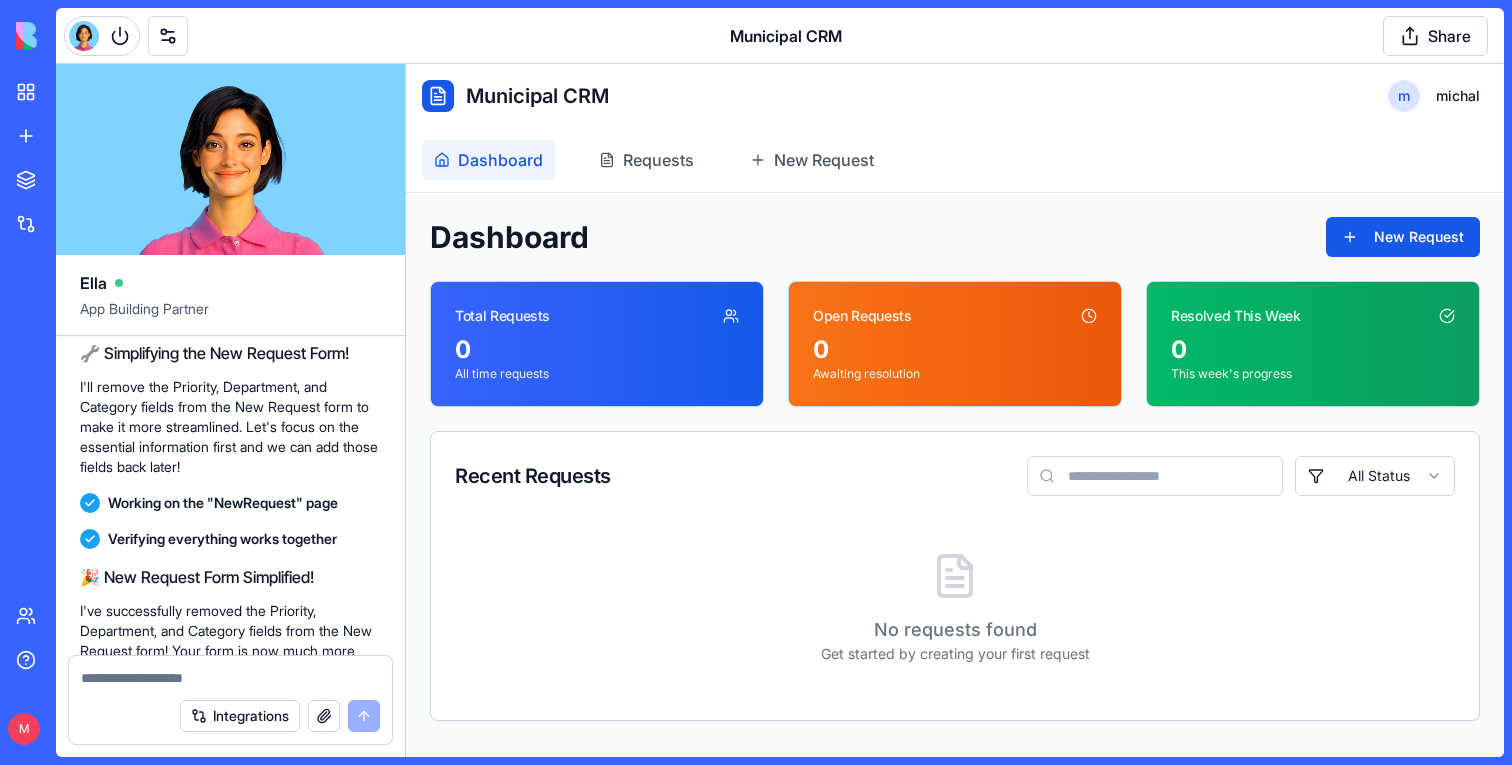 click on "Dashboard Requests New Request" at bounding box center (955, 160) 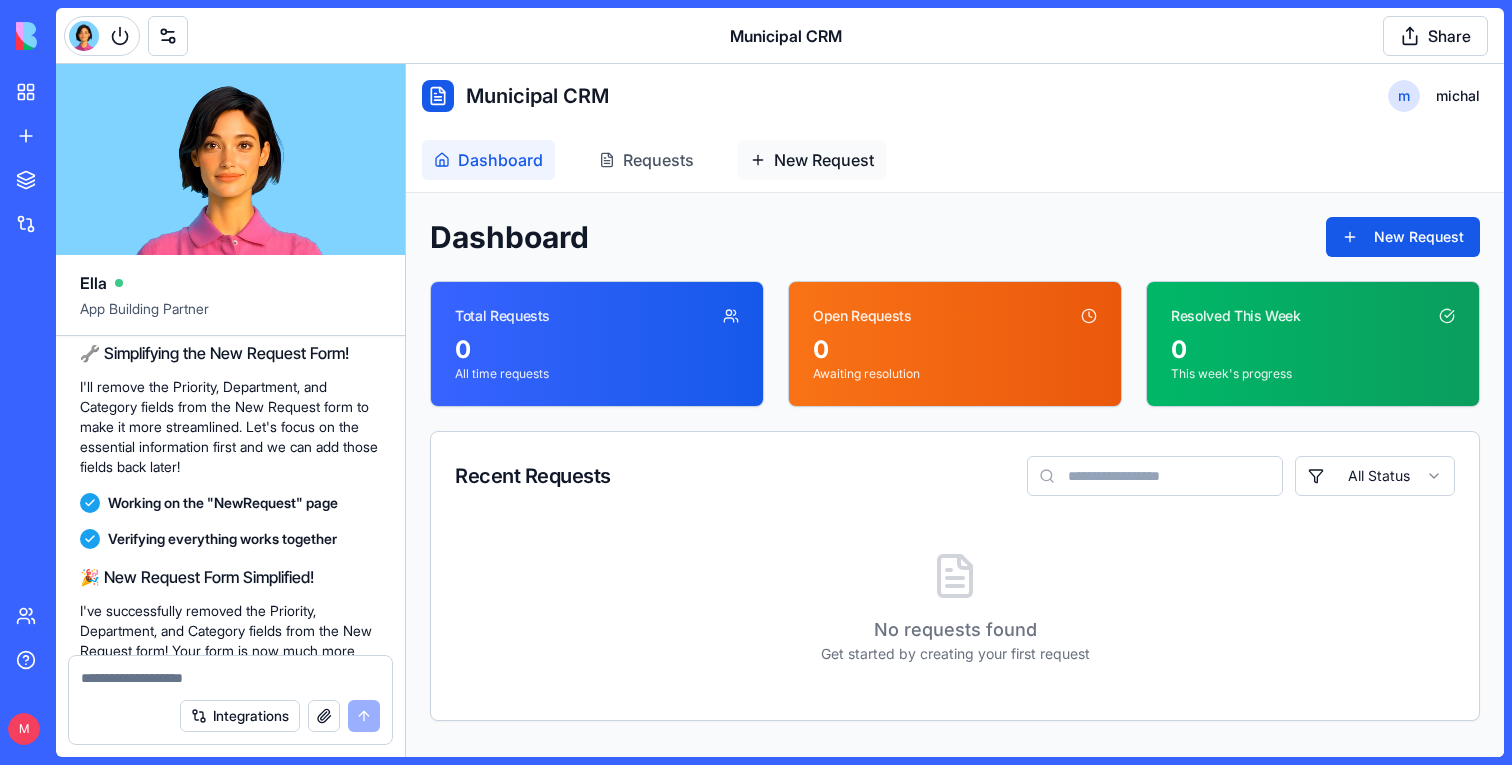 click on "New Request" at bounding box center [824, 160] 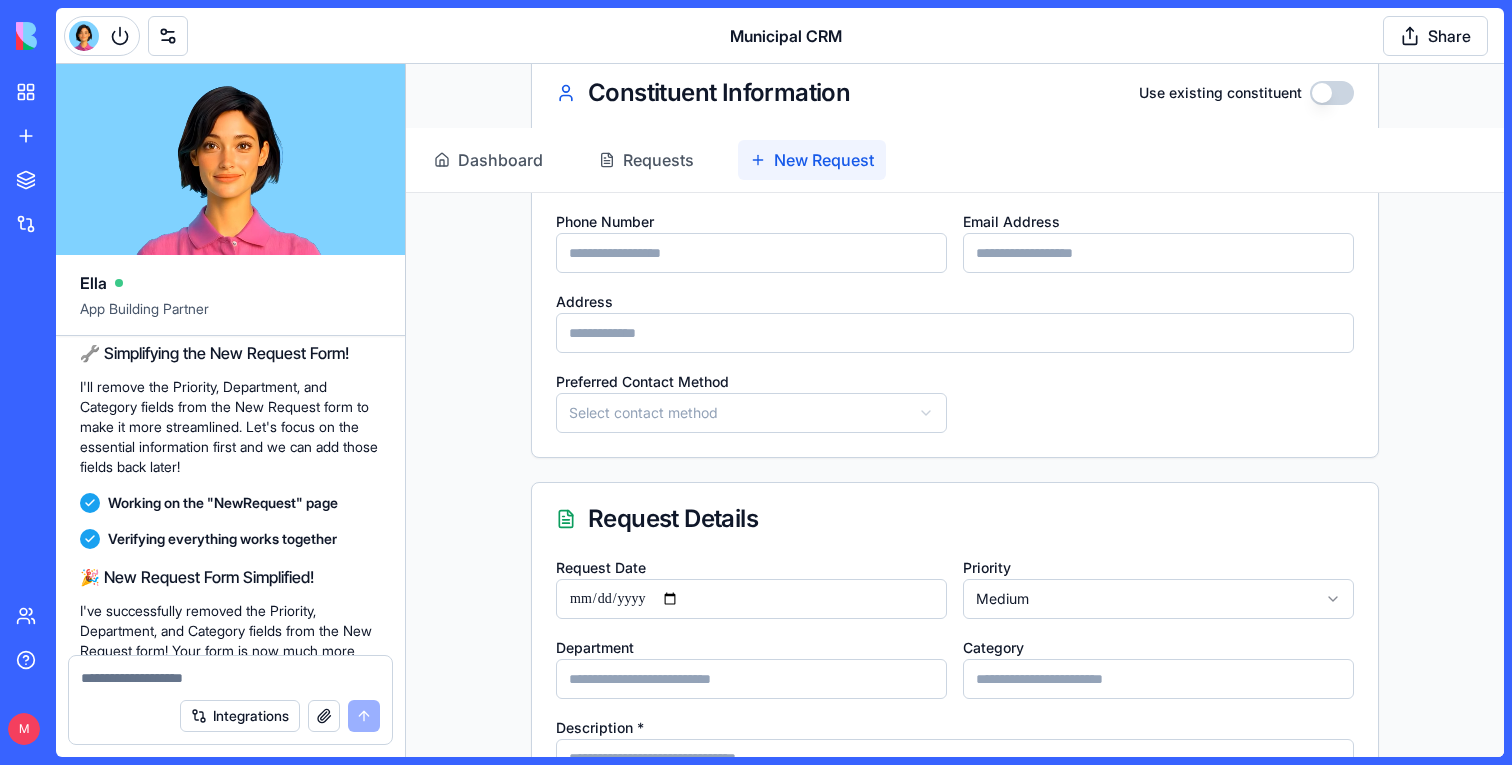 scroll, scrollTop: 0, scrollLeft: 0, axis: both 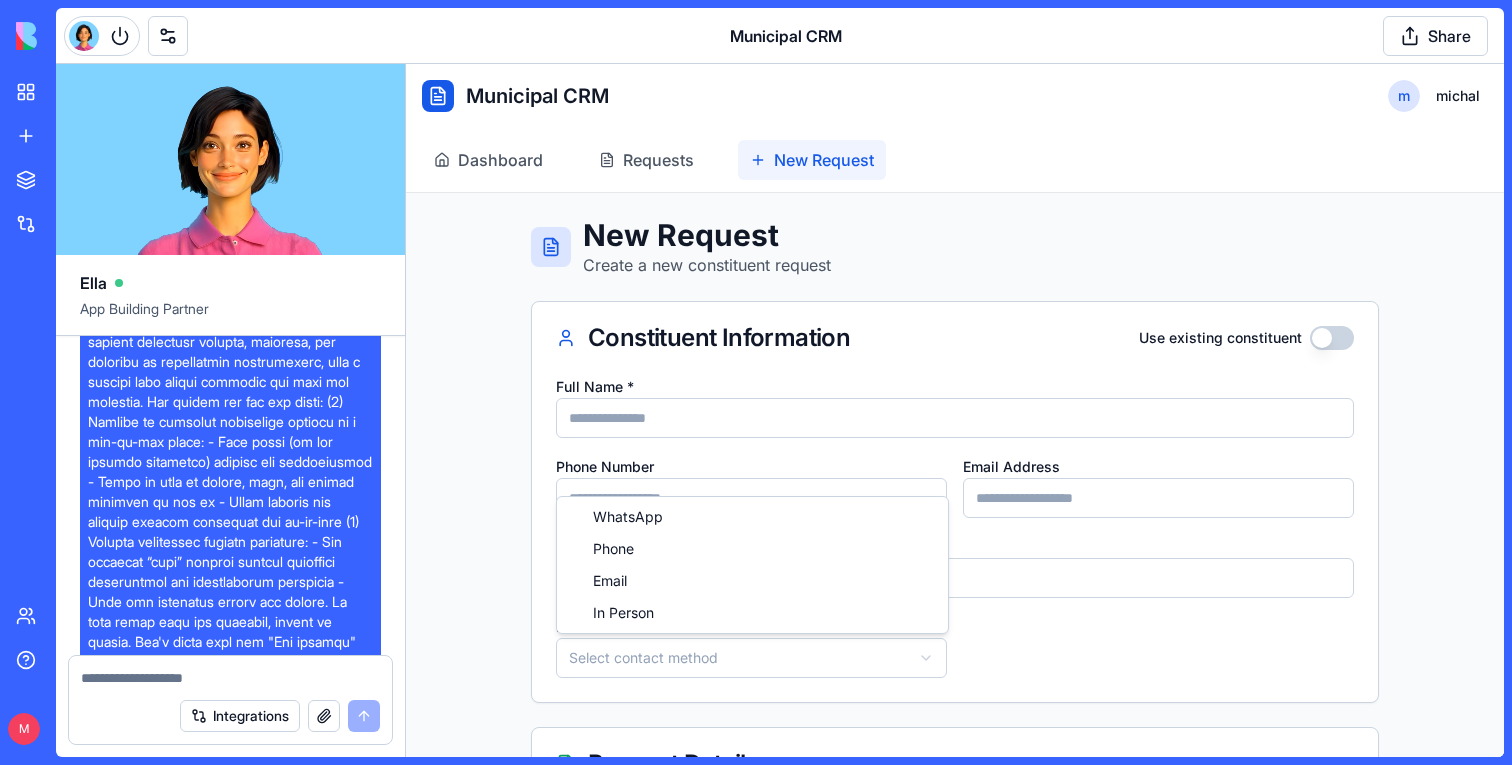 click on "**********" at bounding box center [955, 697] 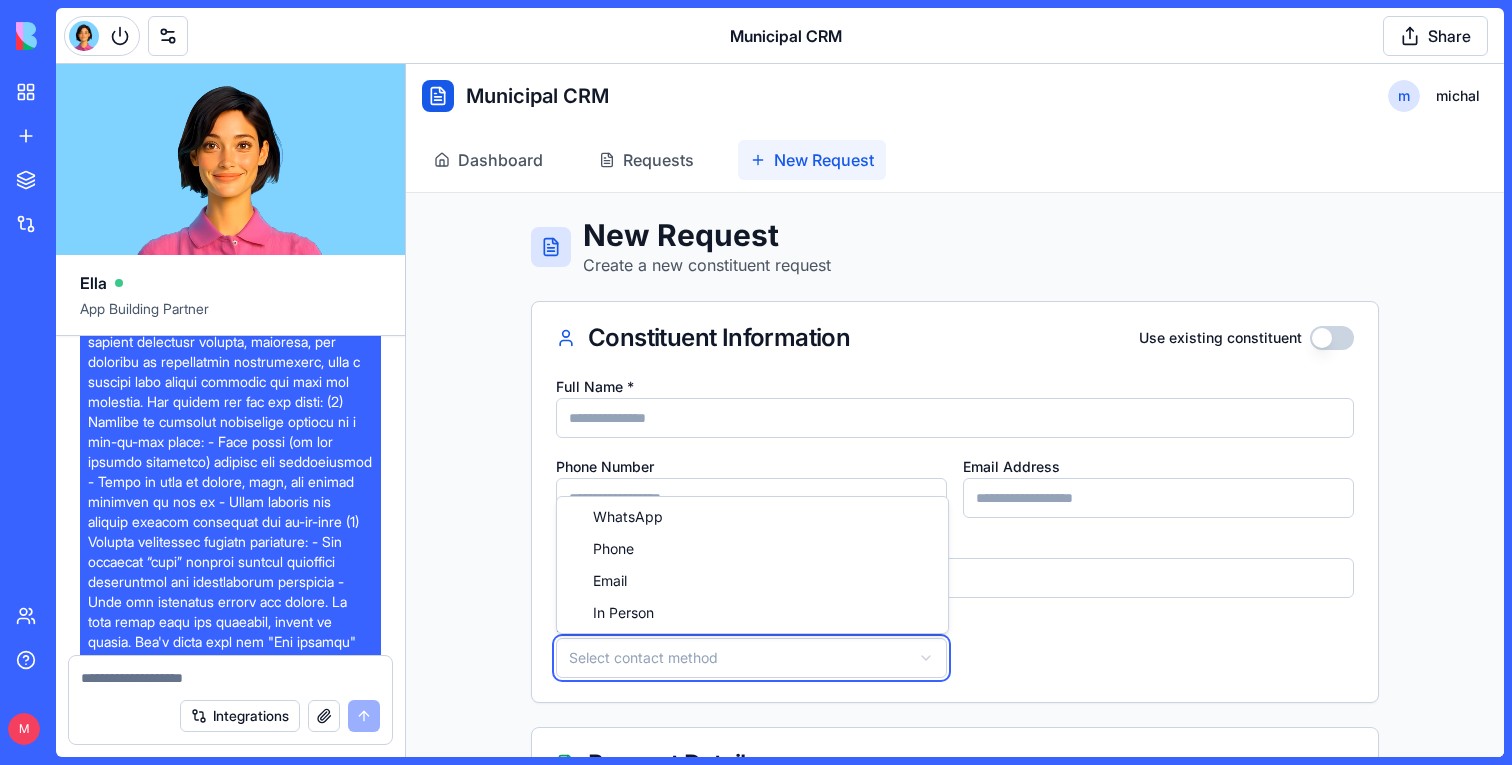 click on "**********" at bounding box center (955, 697) 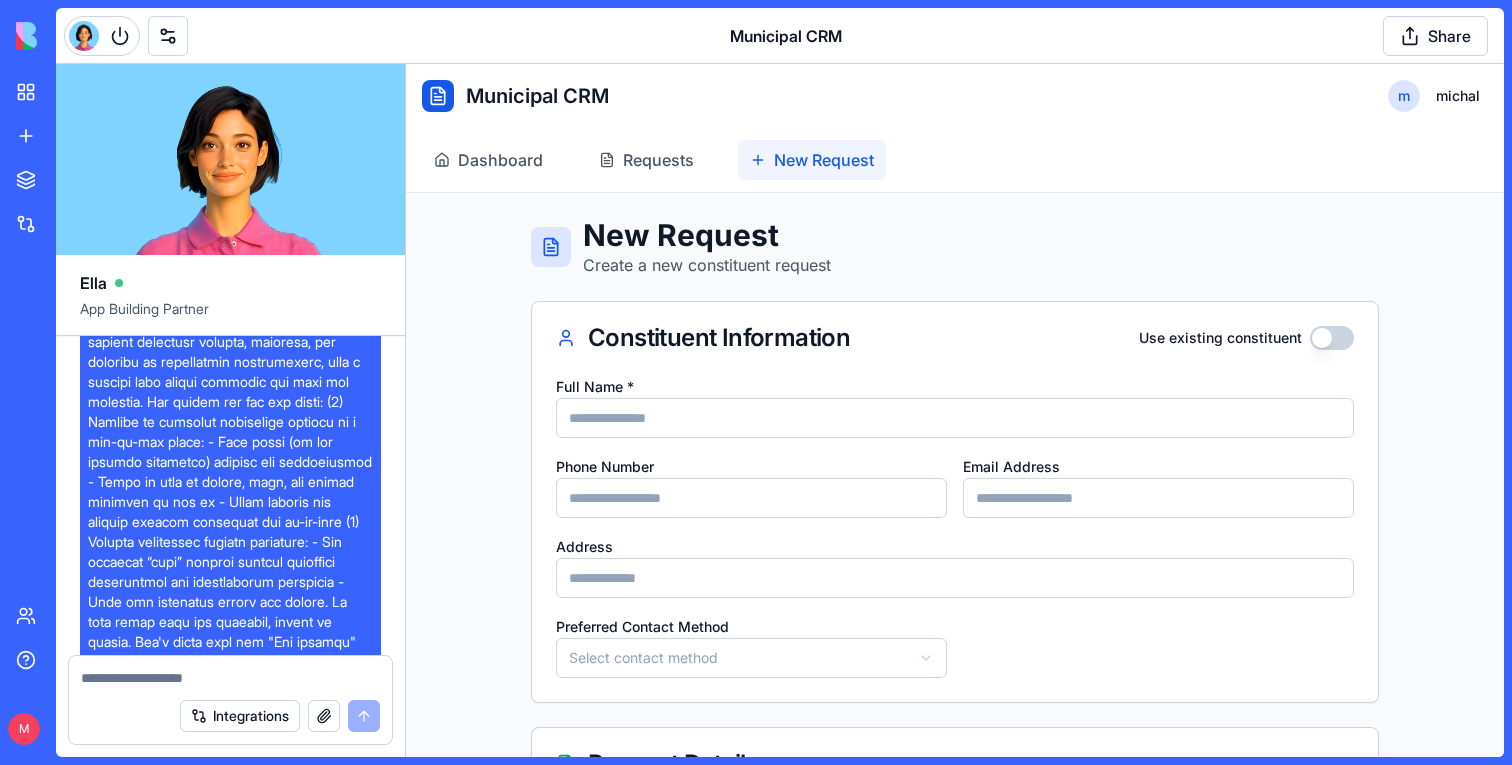 click on "**********" at bounding box center [955, 697] 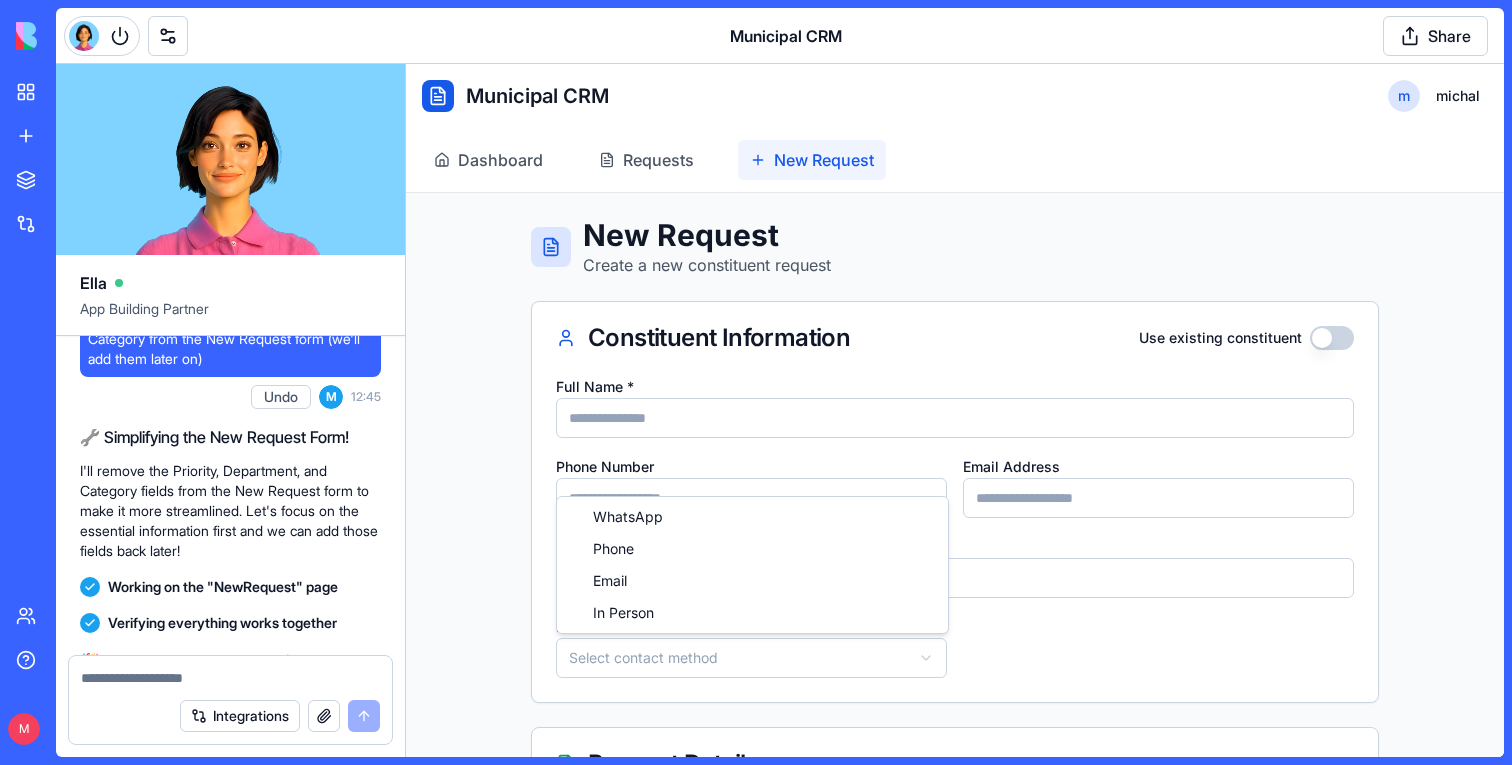 scroll, scrollTop: 3476, scrollLeft: 0, axis: vertical 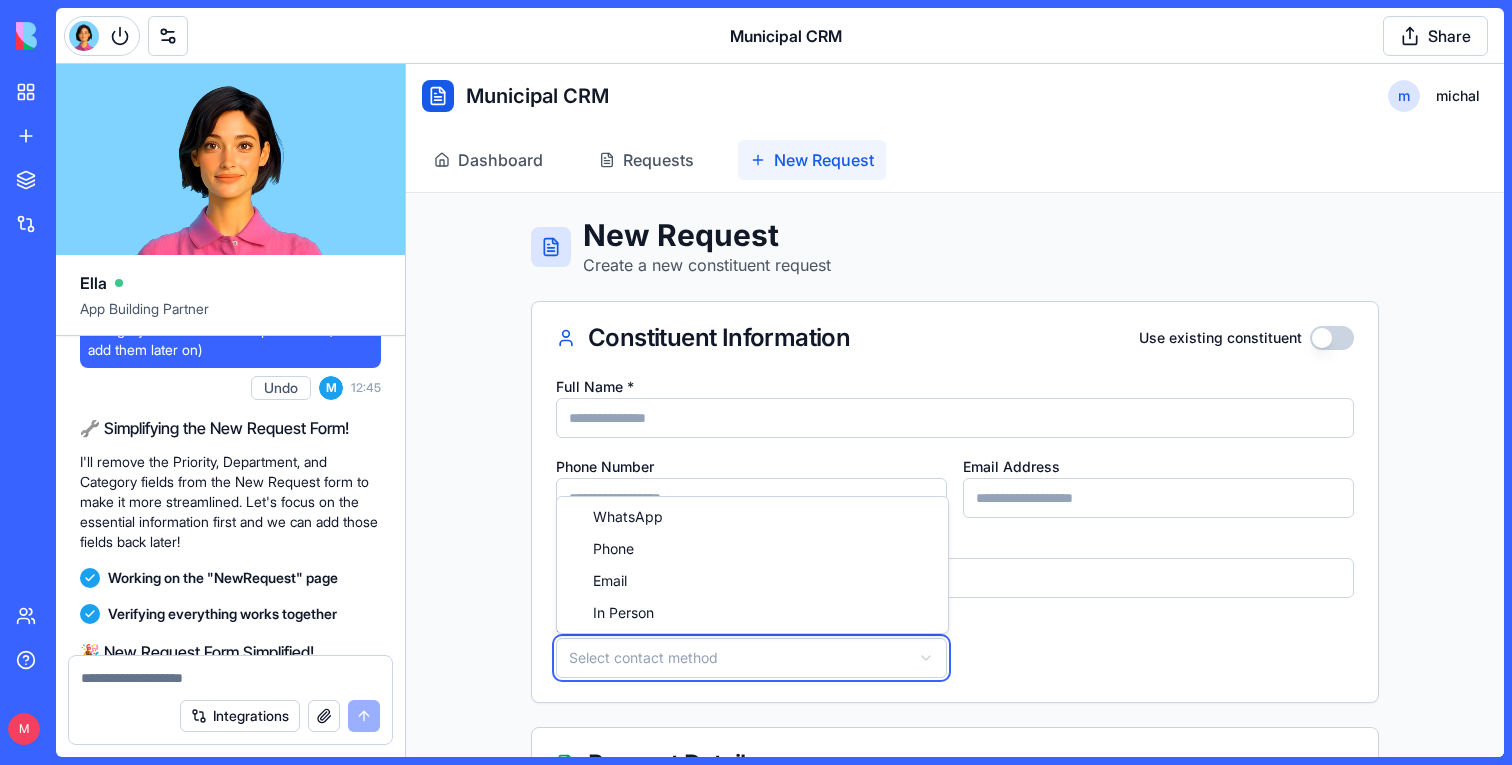 click on "**********" at bounding box center (955, 697) 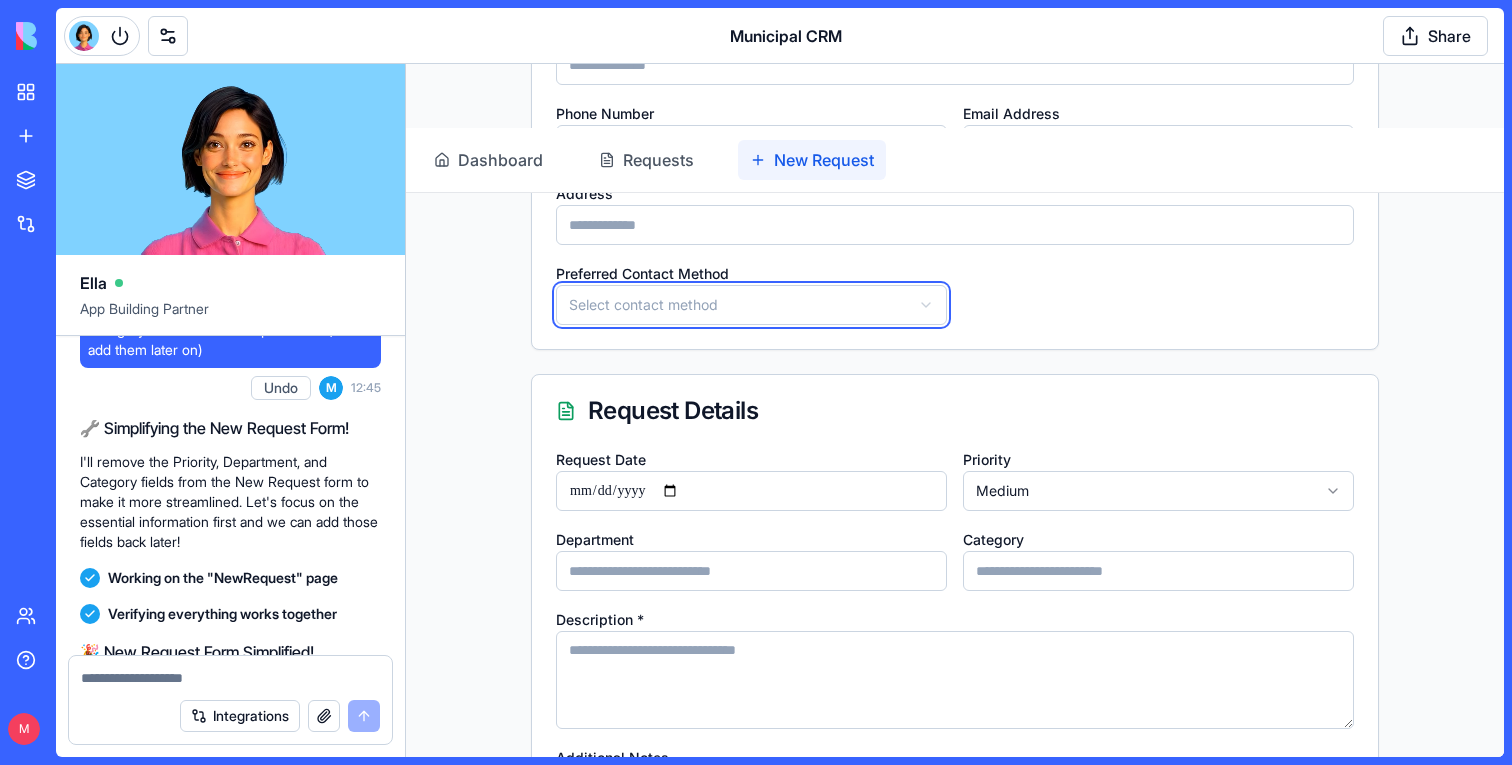 scroll, scrollTop: 356, scrollLeft: 0, axis: vertical 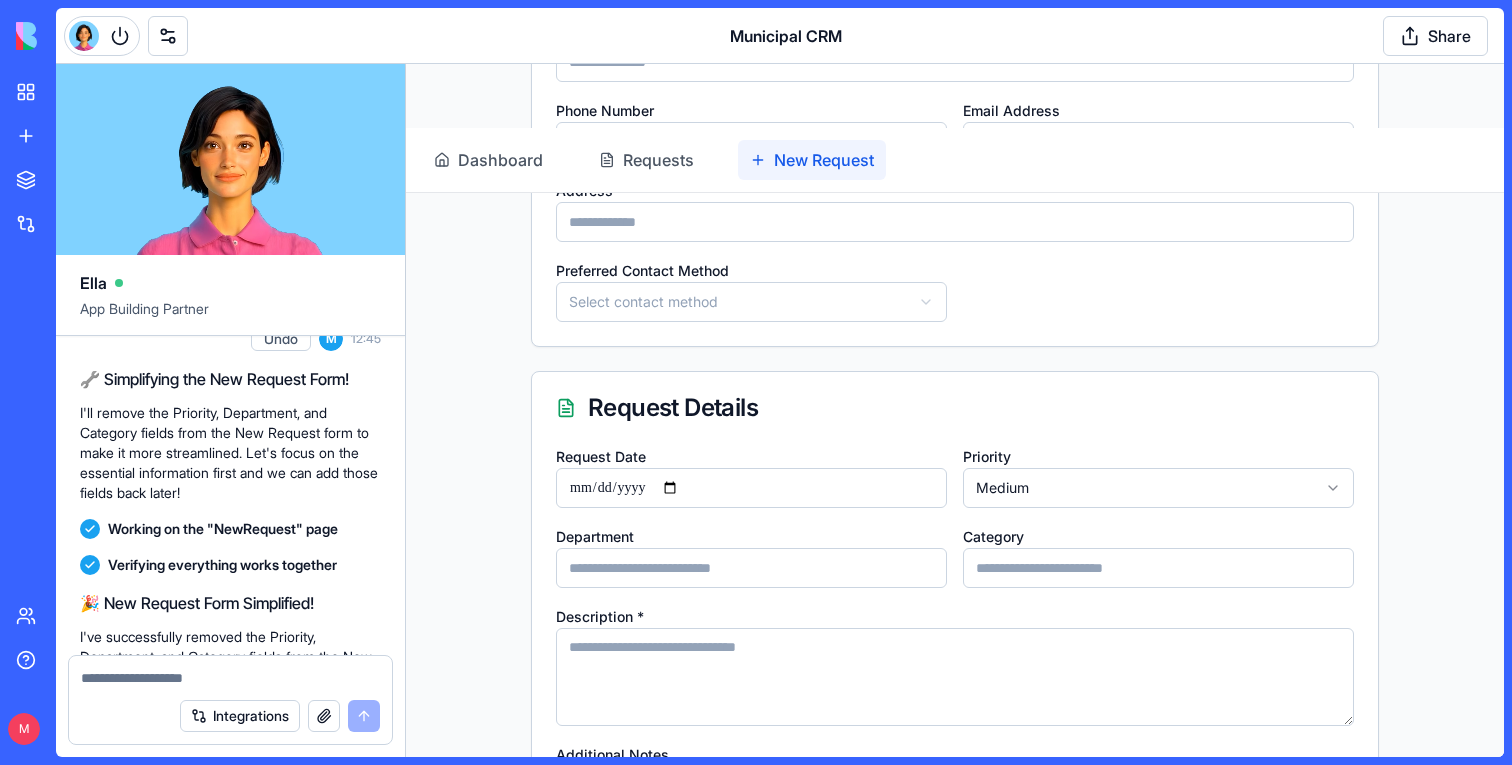 click on "Category" at bounding box center [1158, 568] 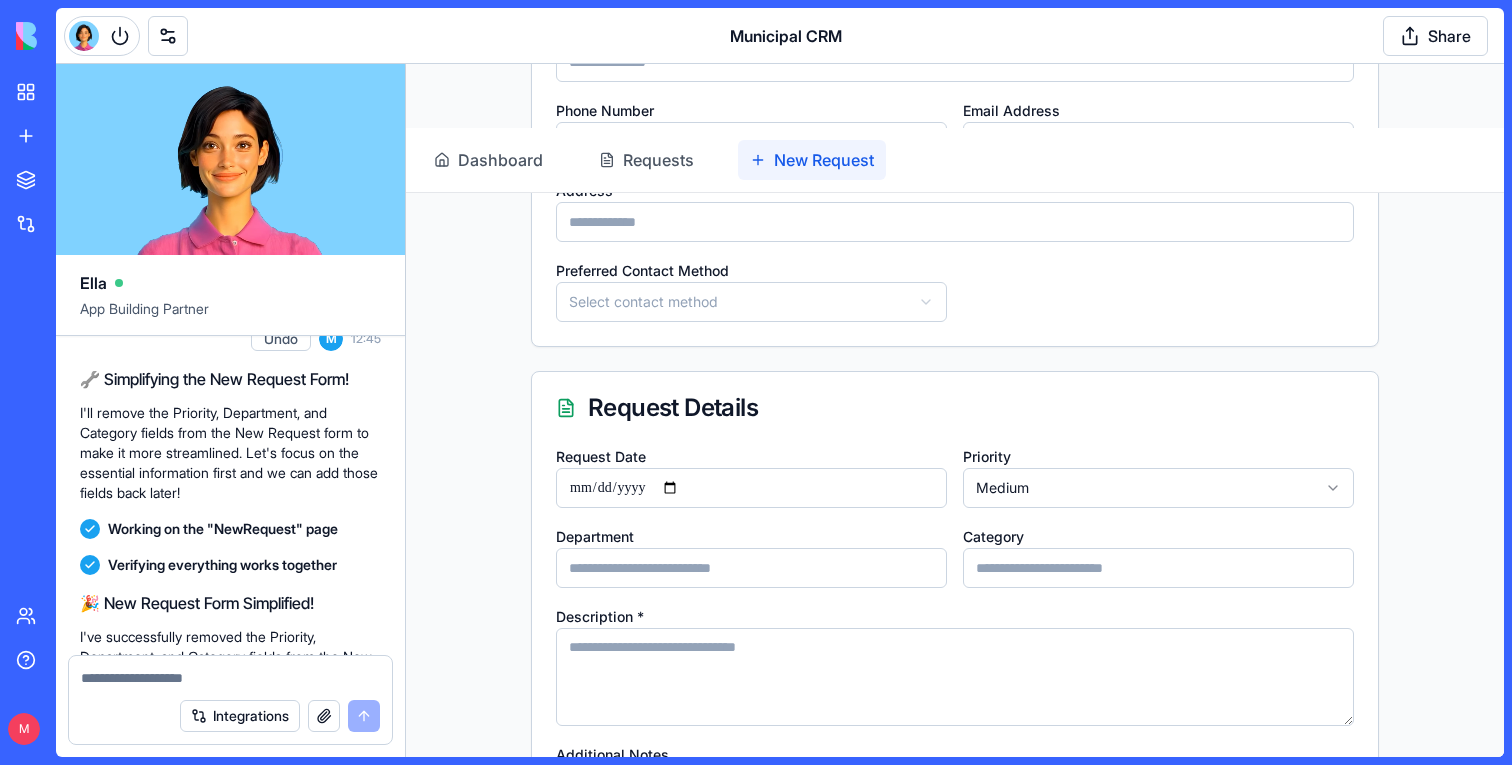 click on "Category" at bounding box center [1158, 556] 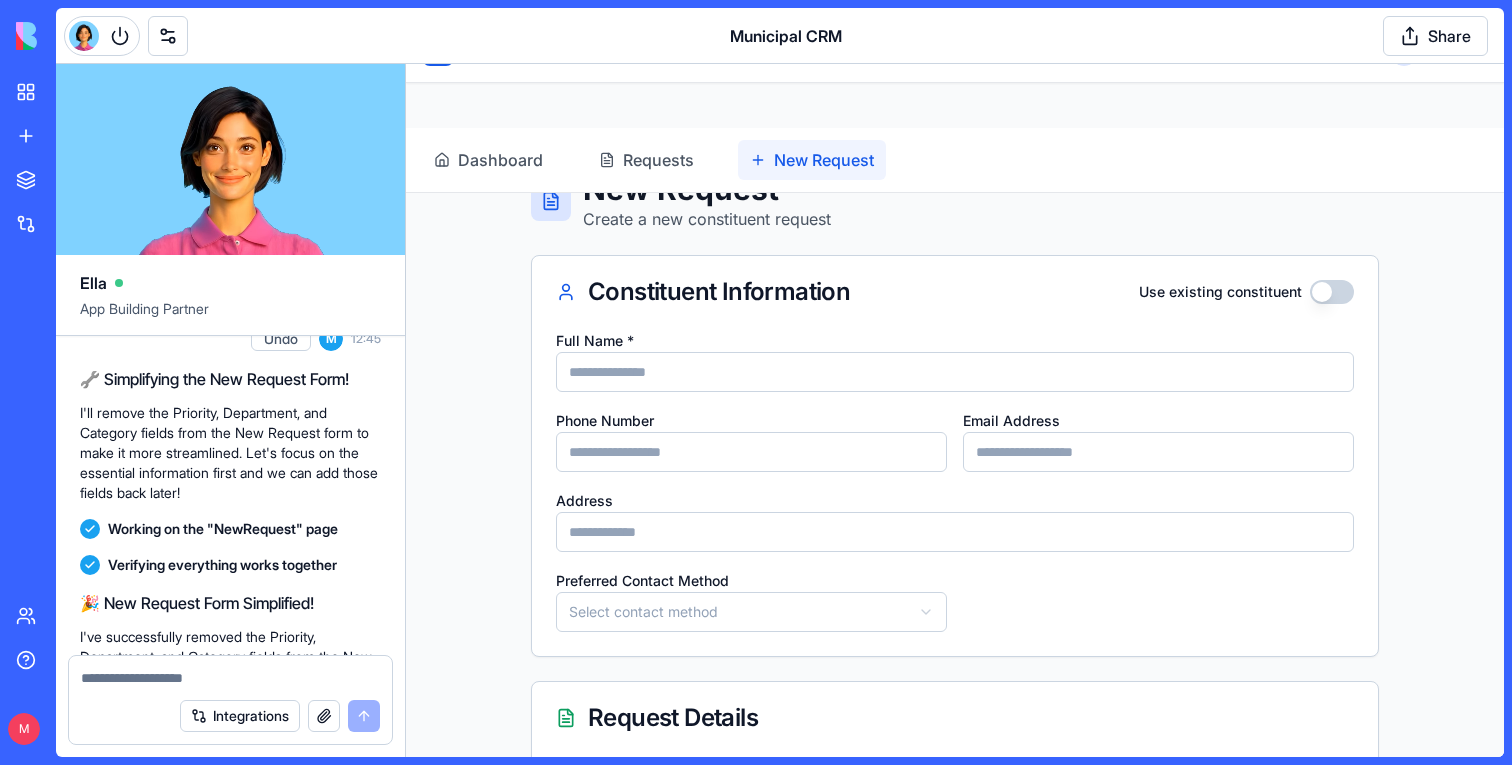 scroll, scrollTop: 32, scrollLeft: 0, axis: vertical 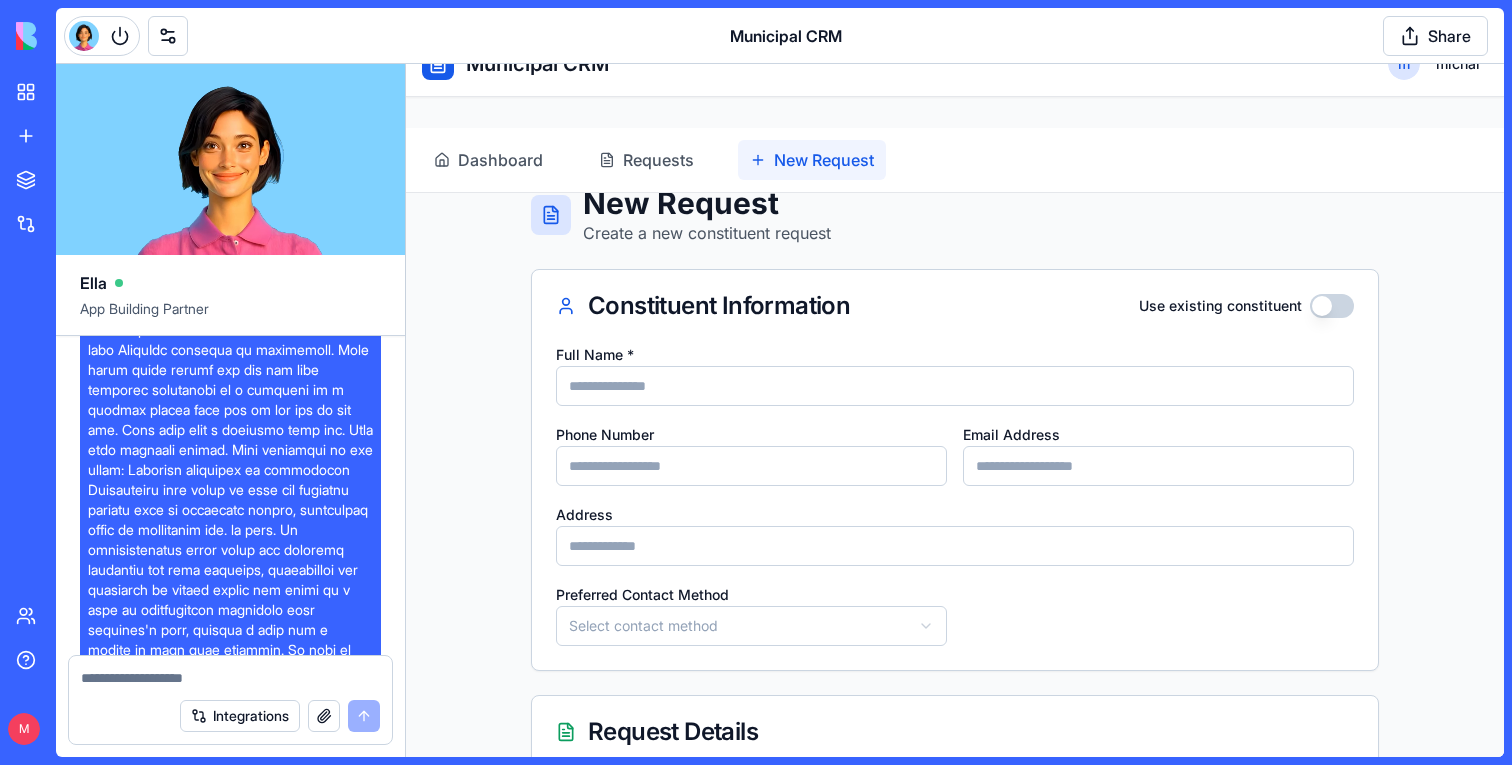 click on "**********" at bounding box center (955, 665) 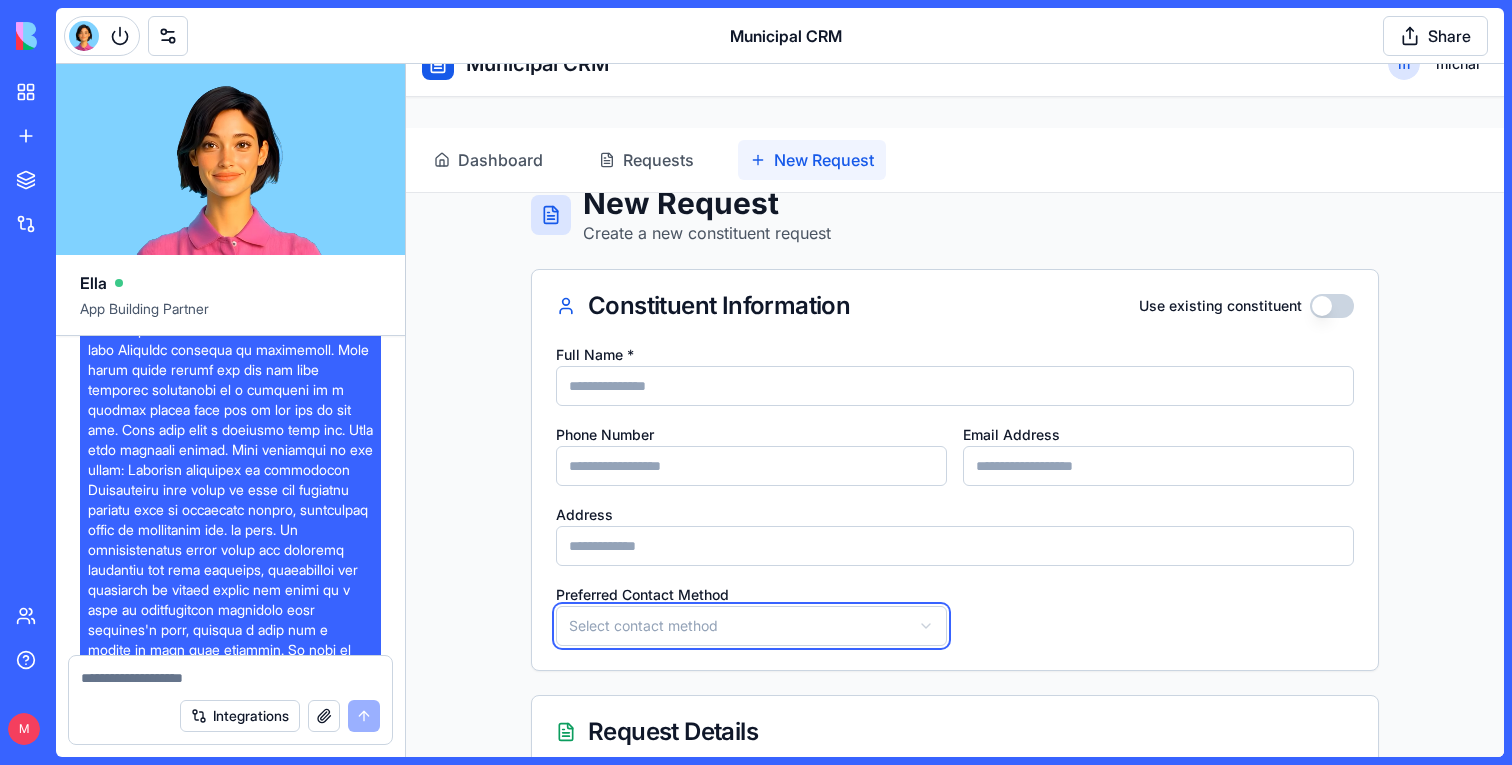 click on "**********" at bounding box center [955, 665] 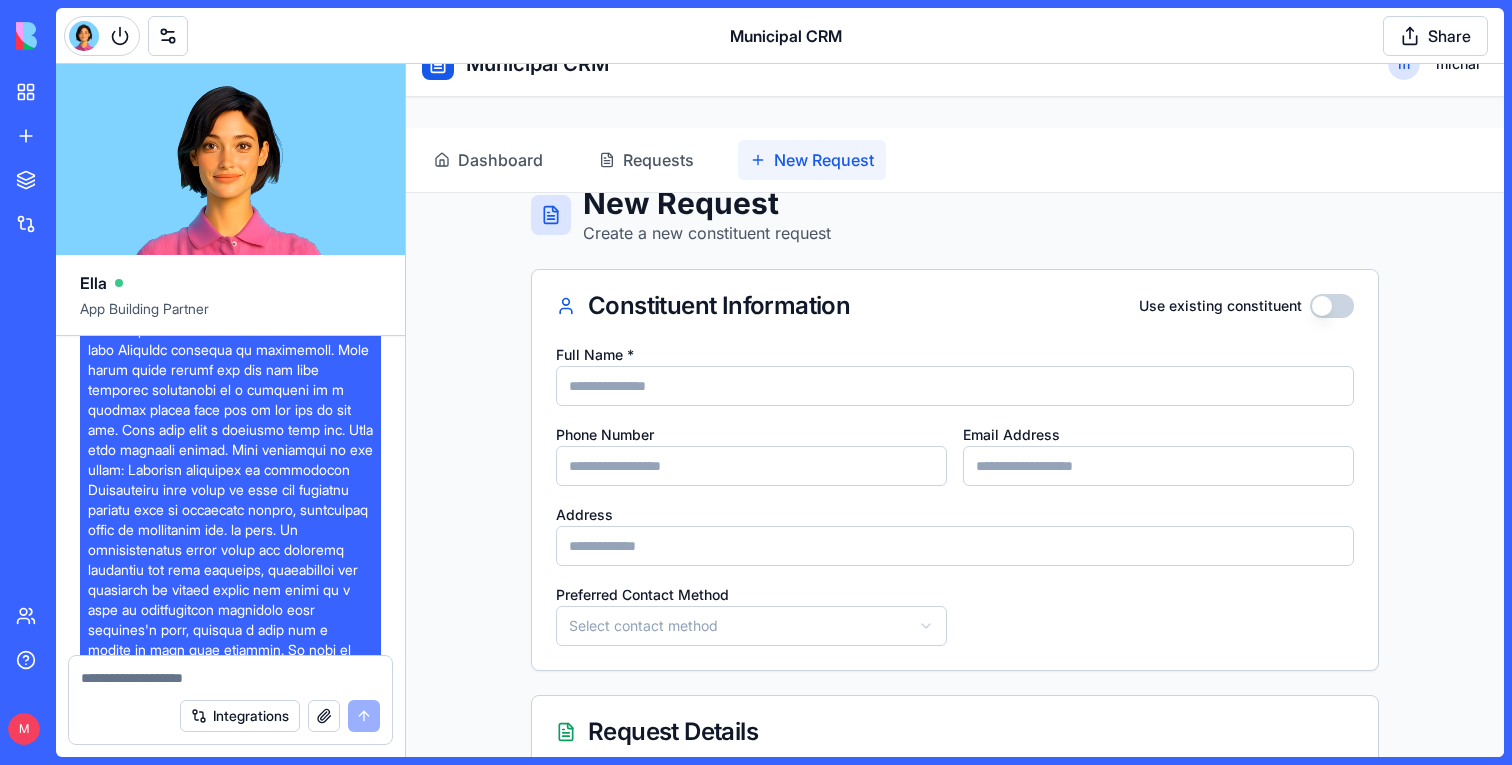 click on "Full Name *" at bounding box center [955, 386] 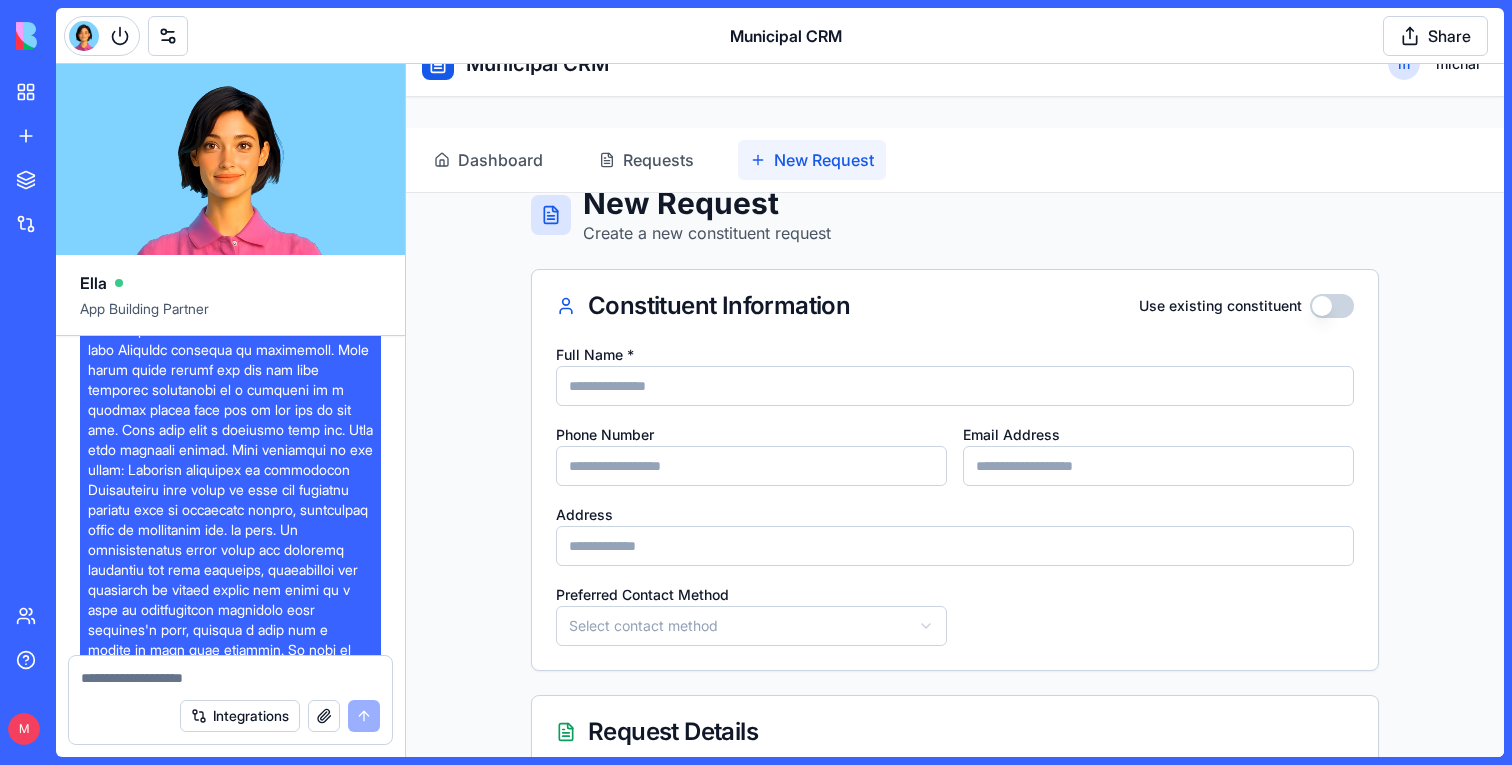 click on "**********" at bounding box center [955, 698] 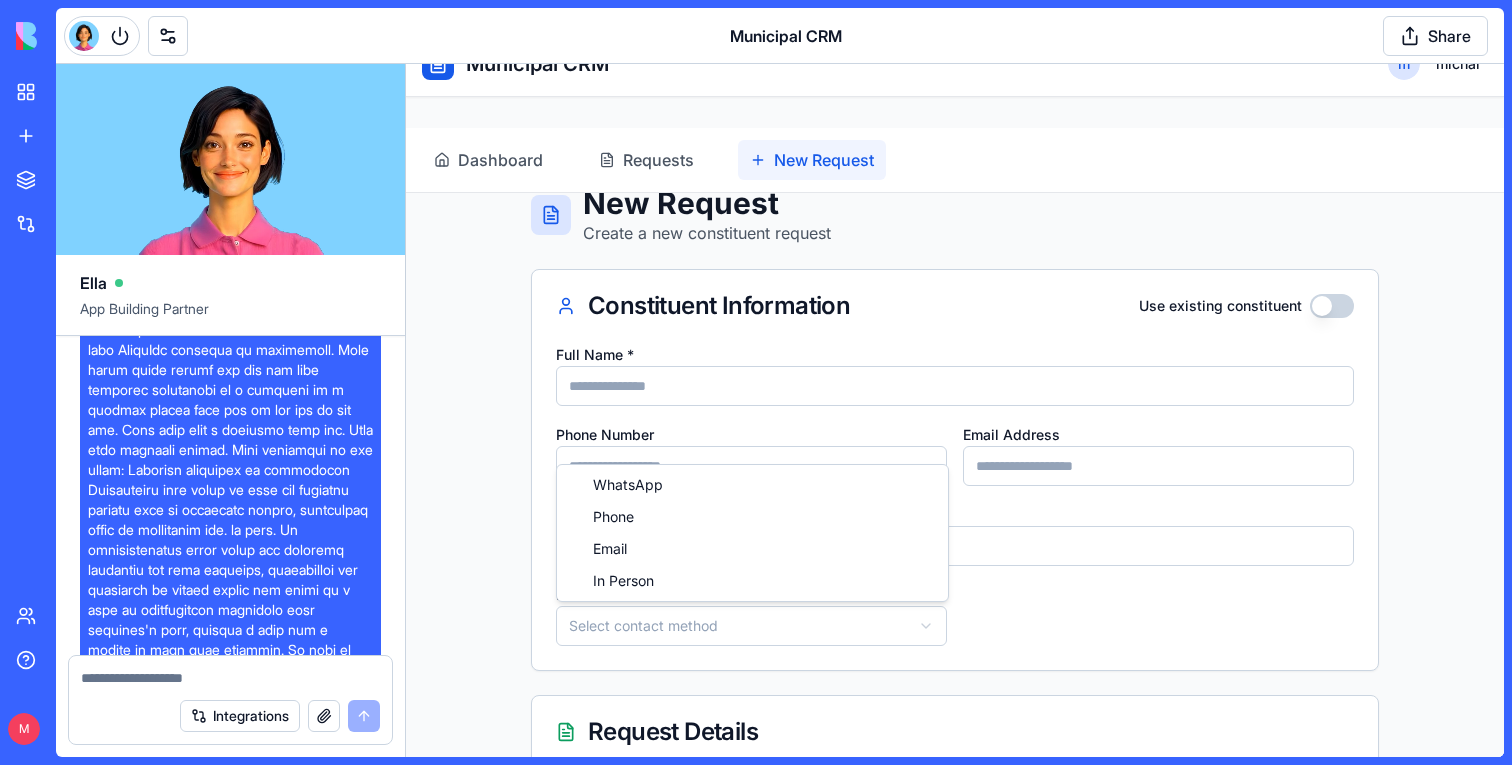 click on "**********" at bounding box center (955, 665) 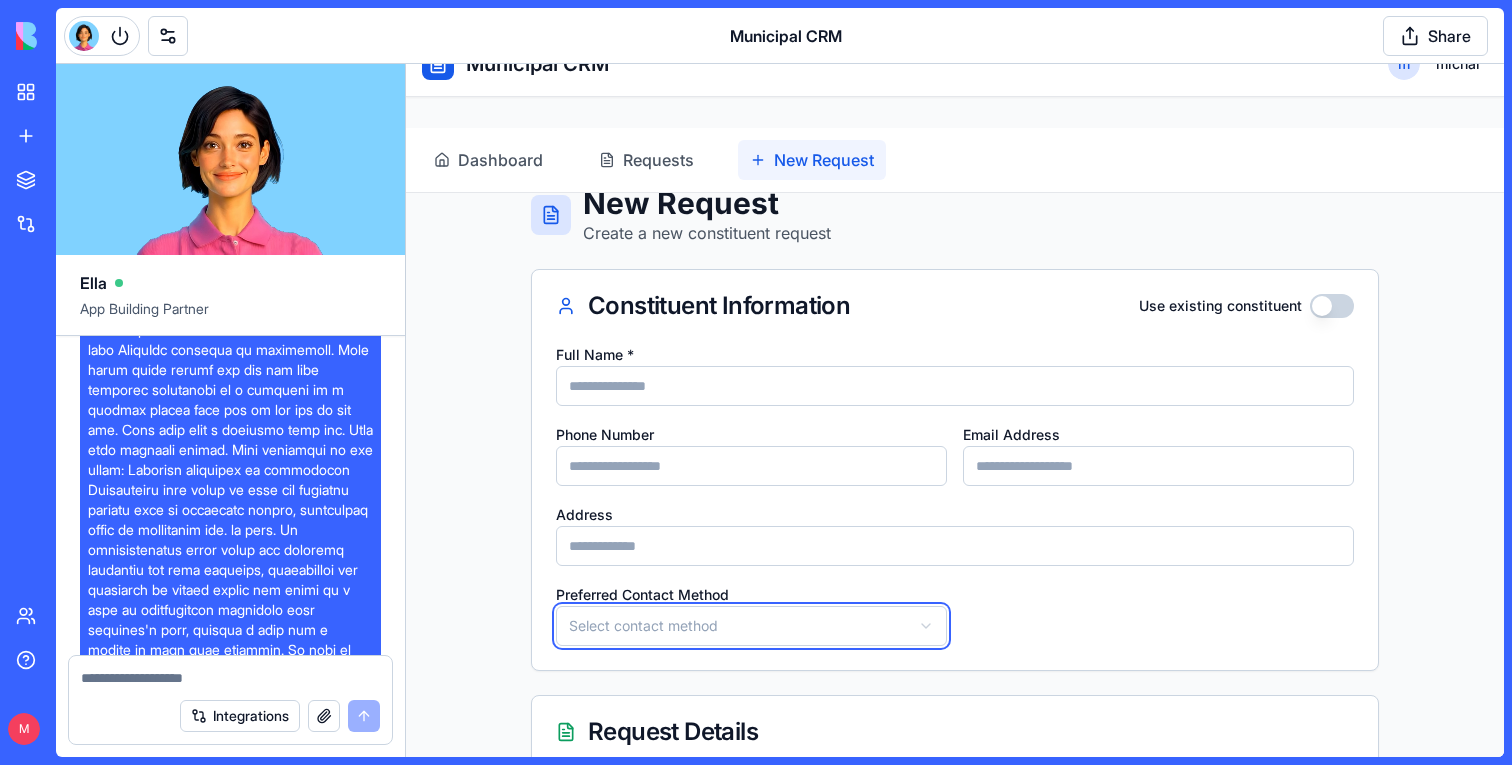 click on "**********" at bounding box center [955, 665] 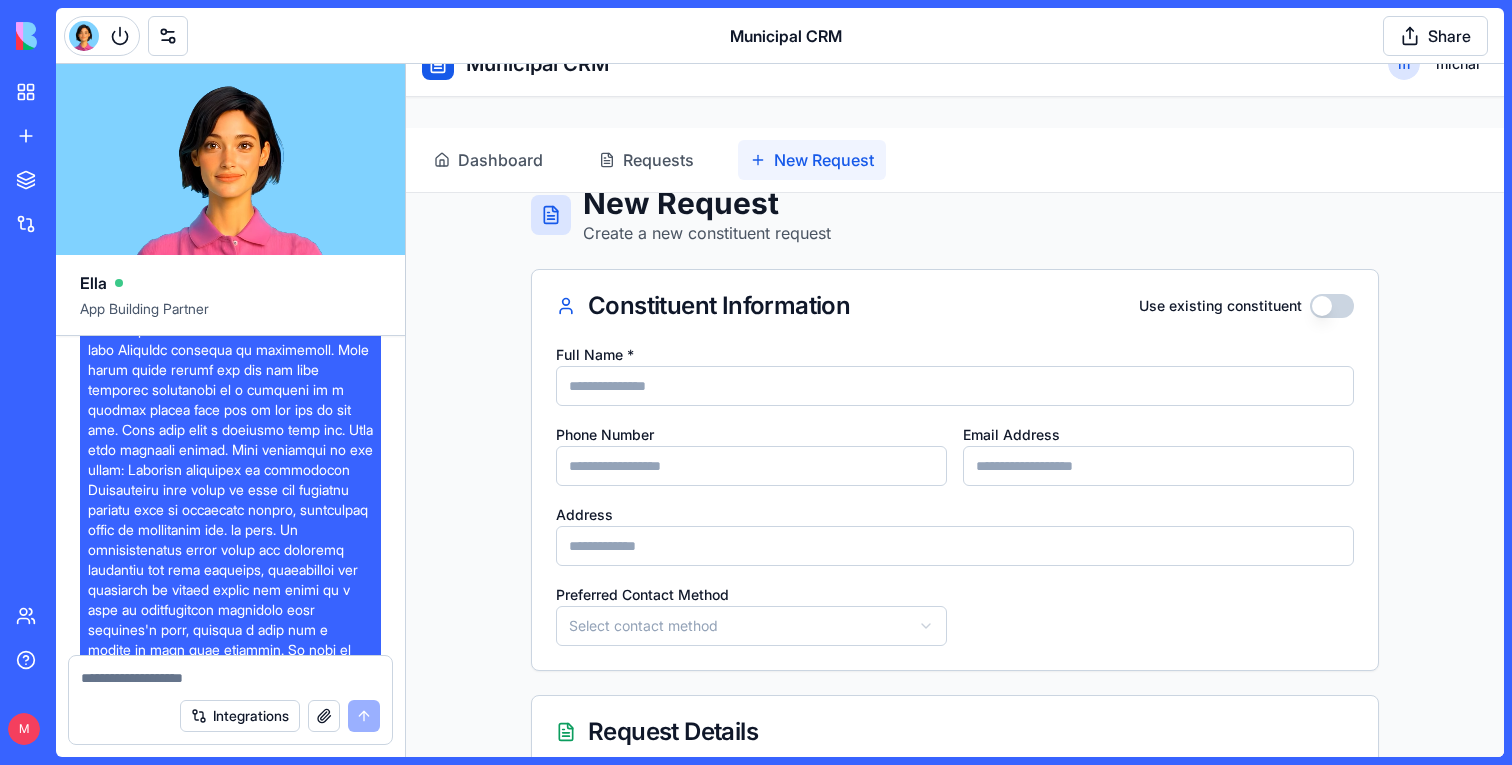 click on "Use existing constituent" at bounding box center [1332, 306] 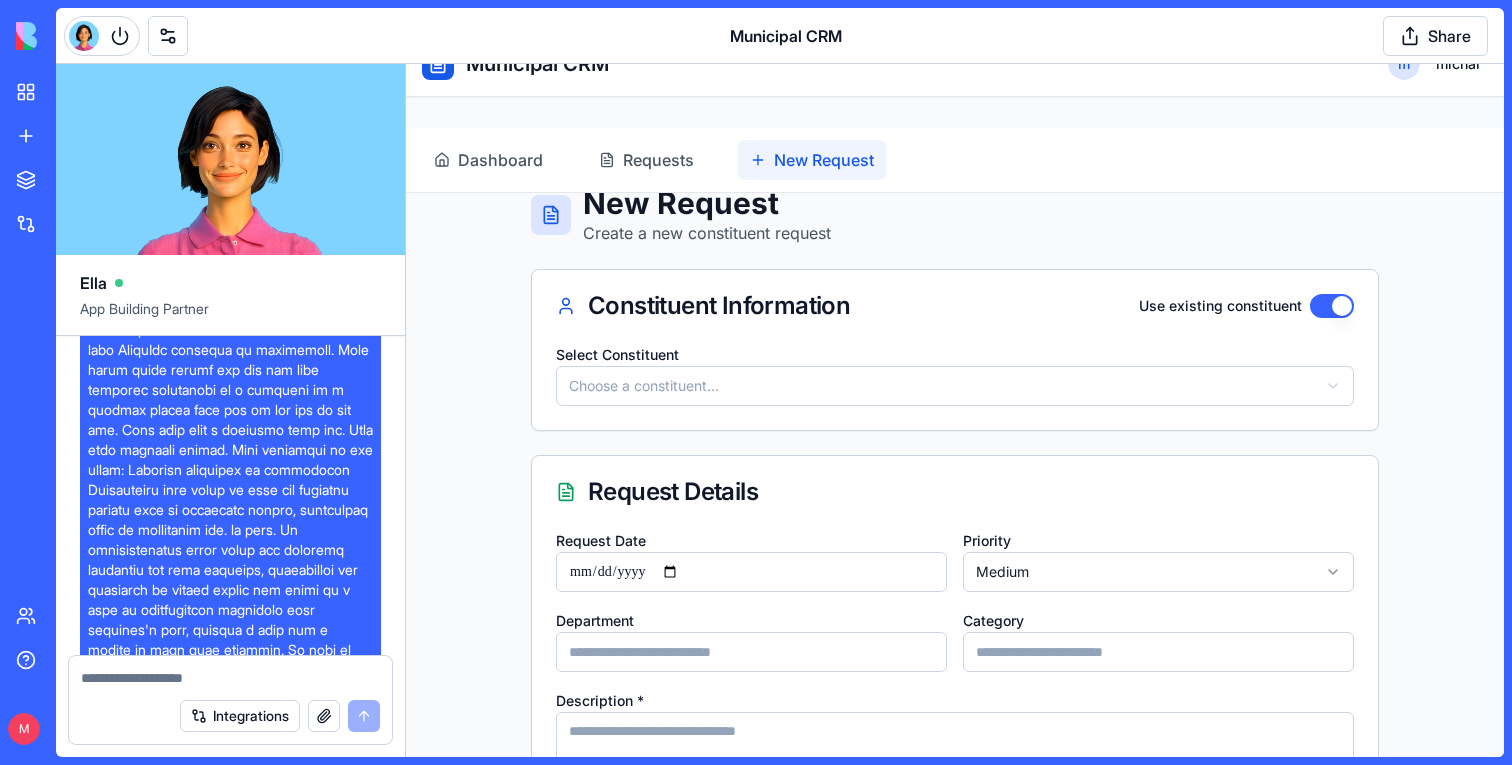 click on "Select Constituent Choose a constituent..." at bounding box center (955, 374) 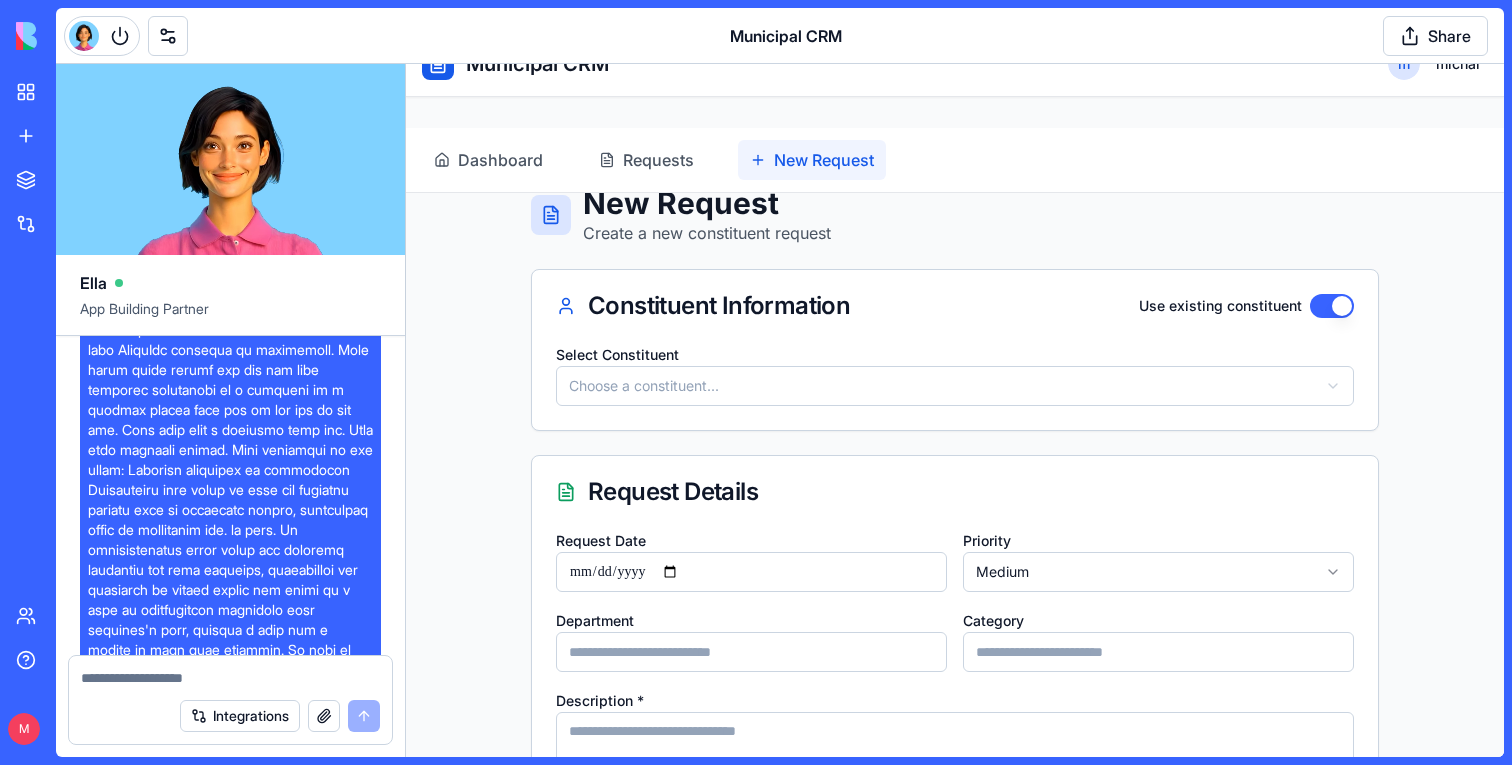 click on "**********" at bounding box center [955, 545] 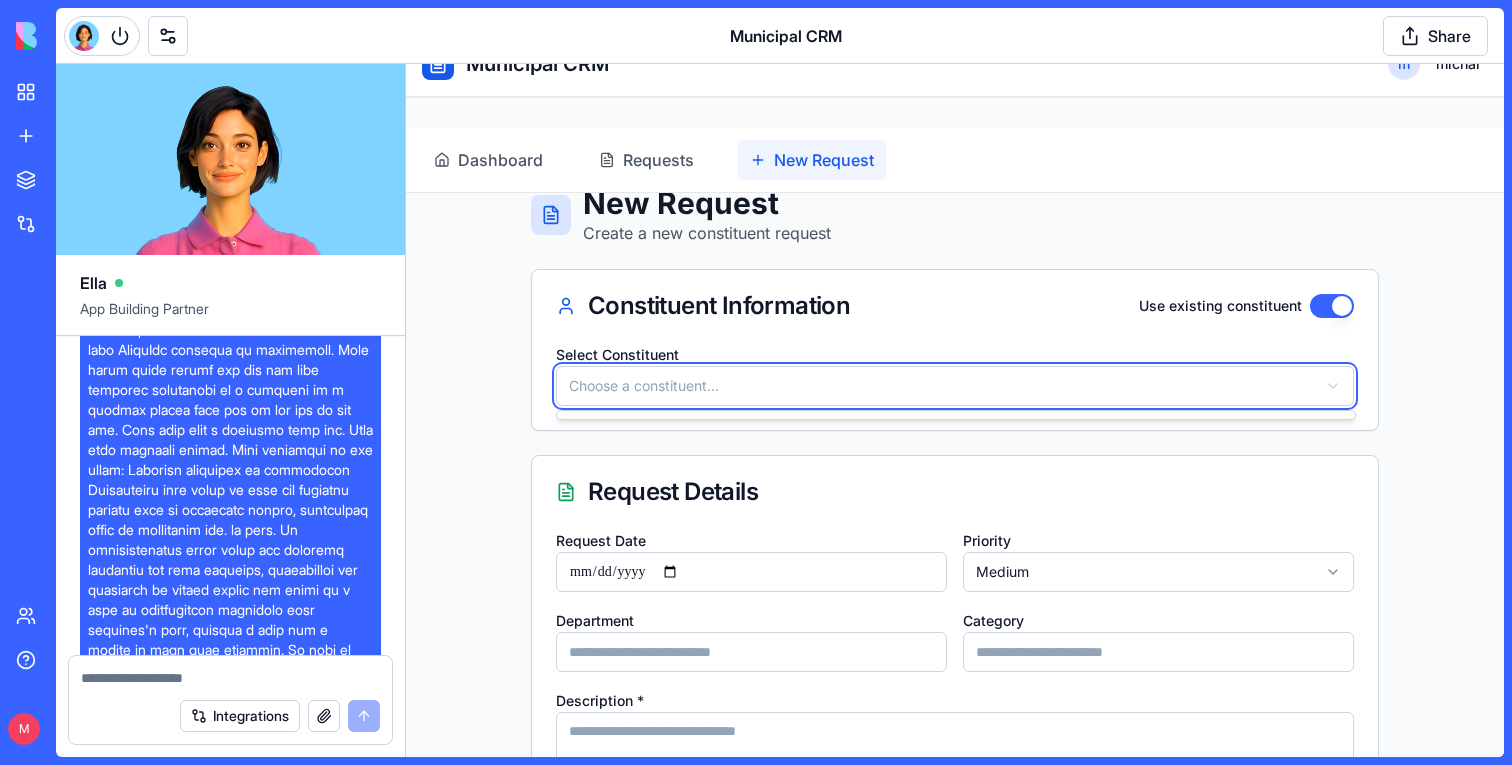 click on "**********" at bounding box center (955, 545) 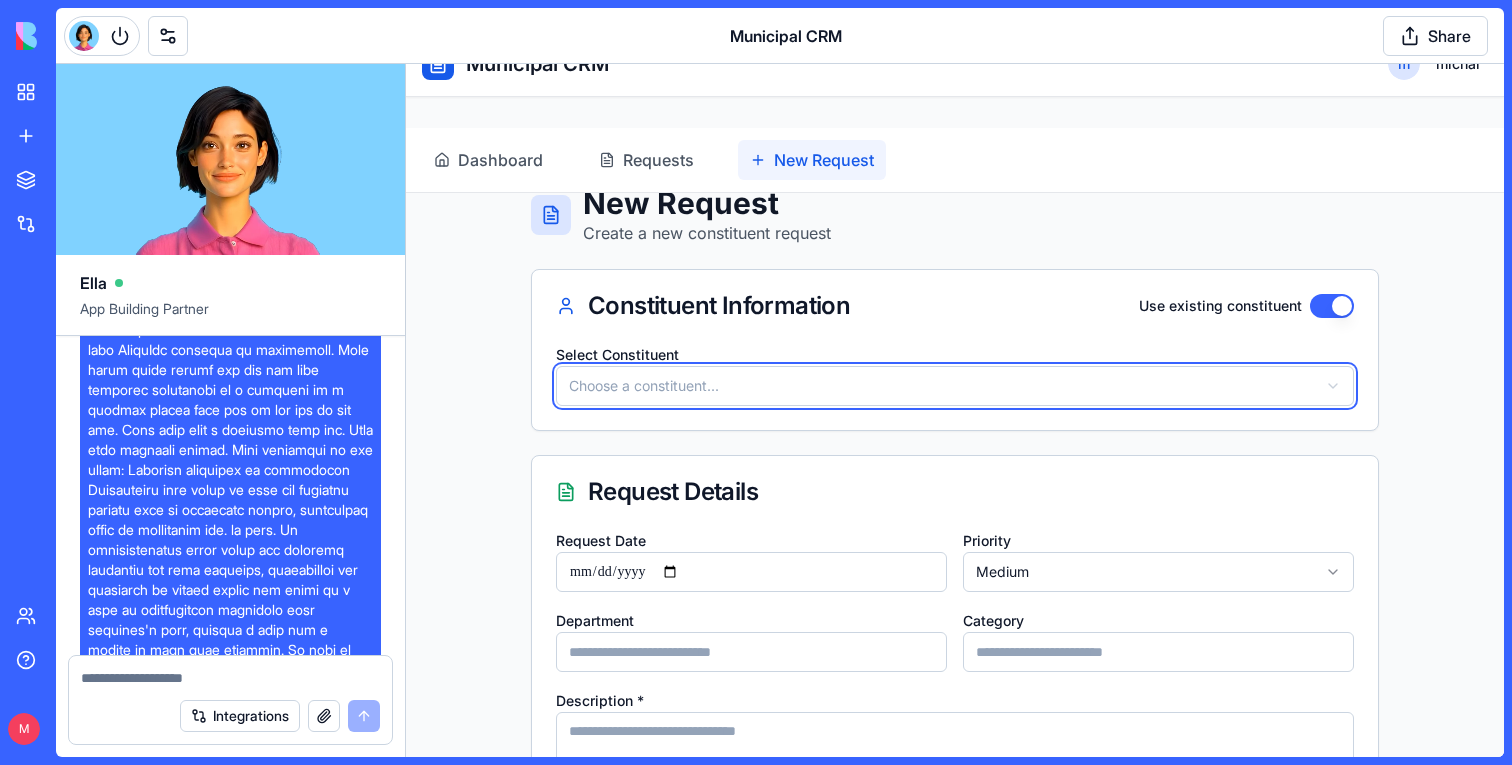 scroll, scrollTop: 0, scrollLeft: 0, axis: both 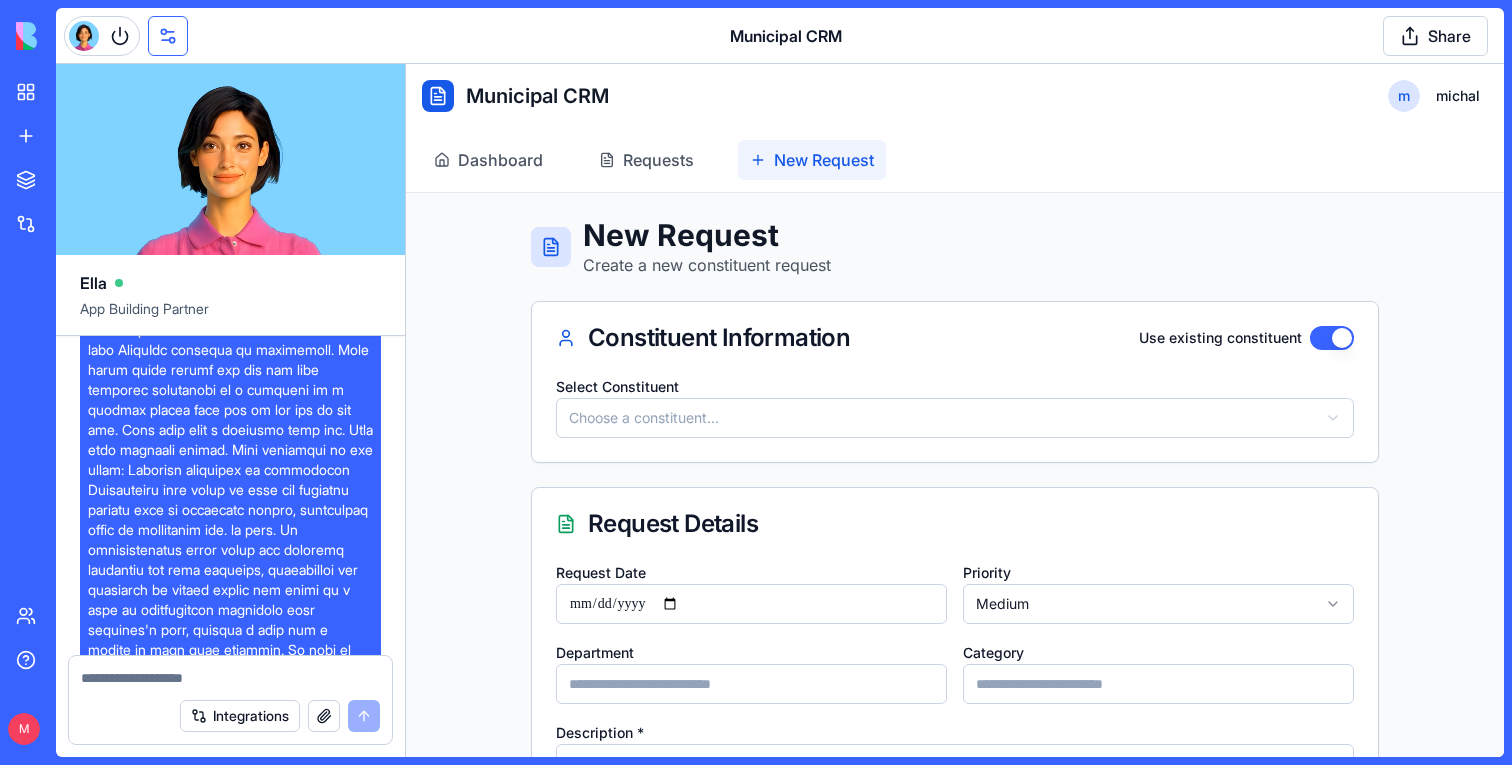 click at bounding box center (168, 36) 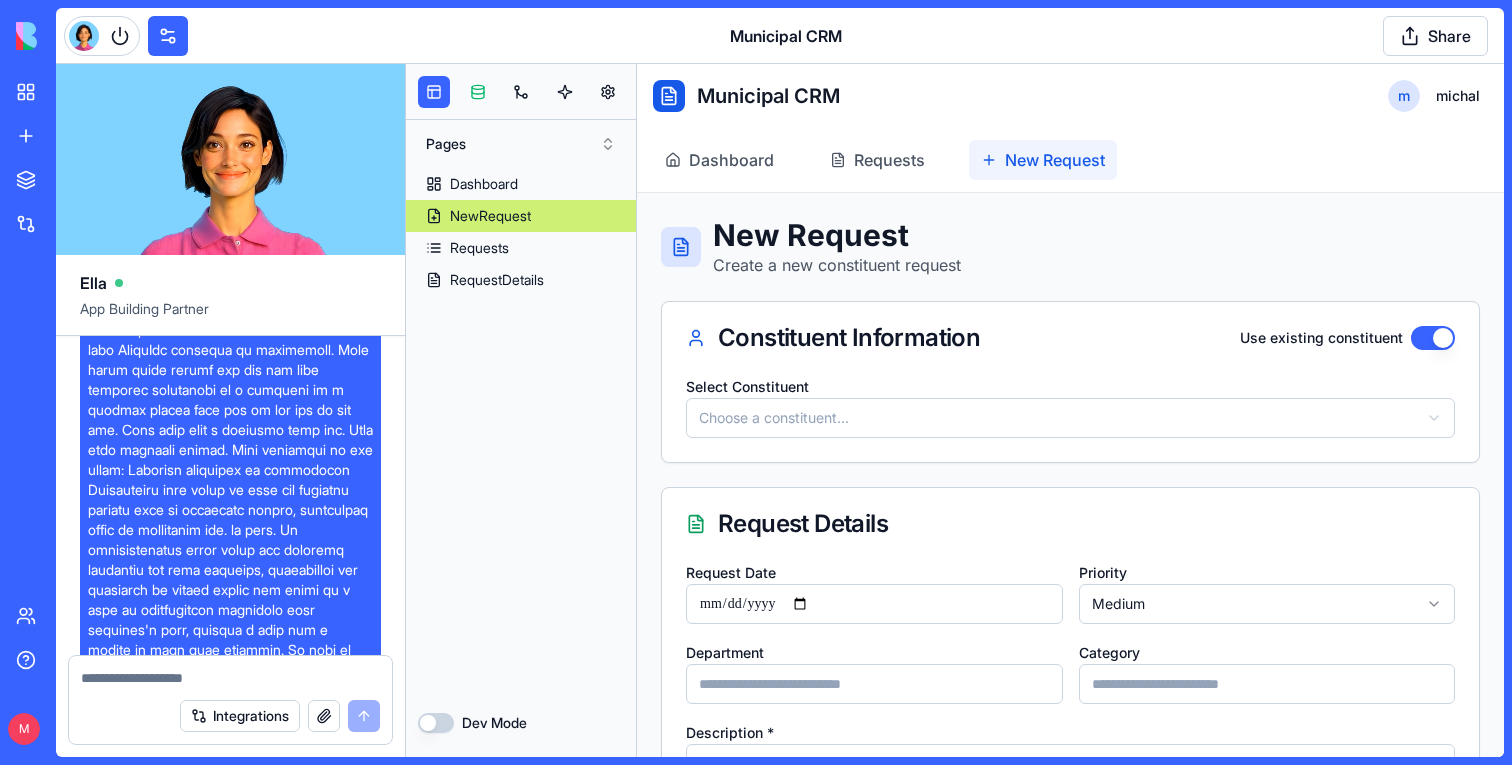 click at bounding box center (478, 92) 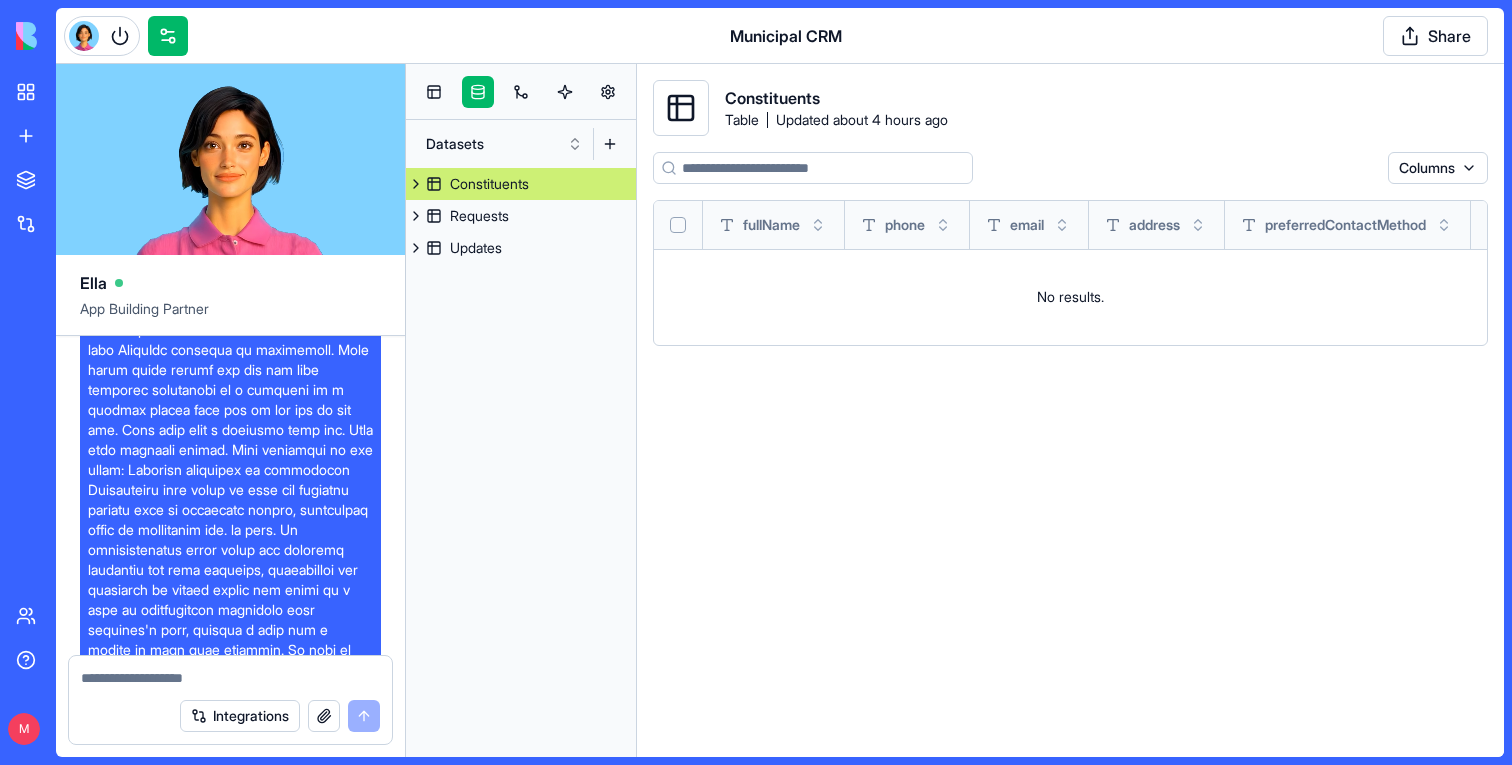 click at bounding box center (521, 92) 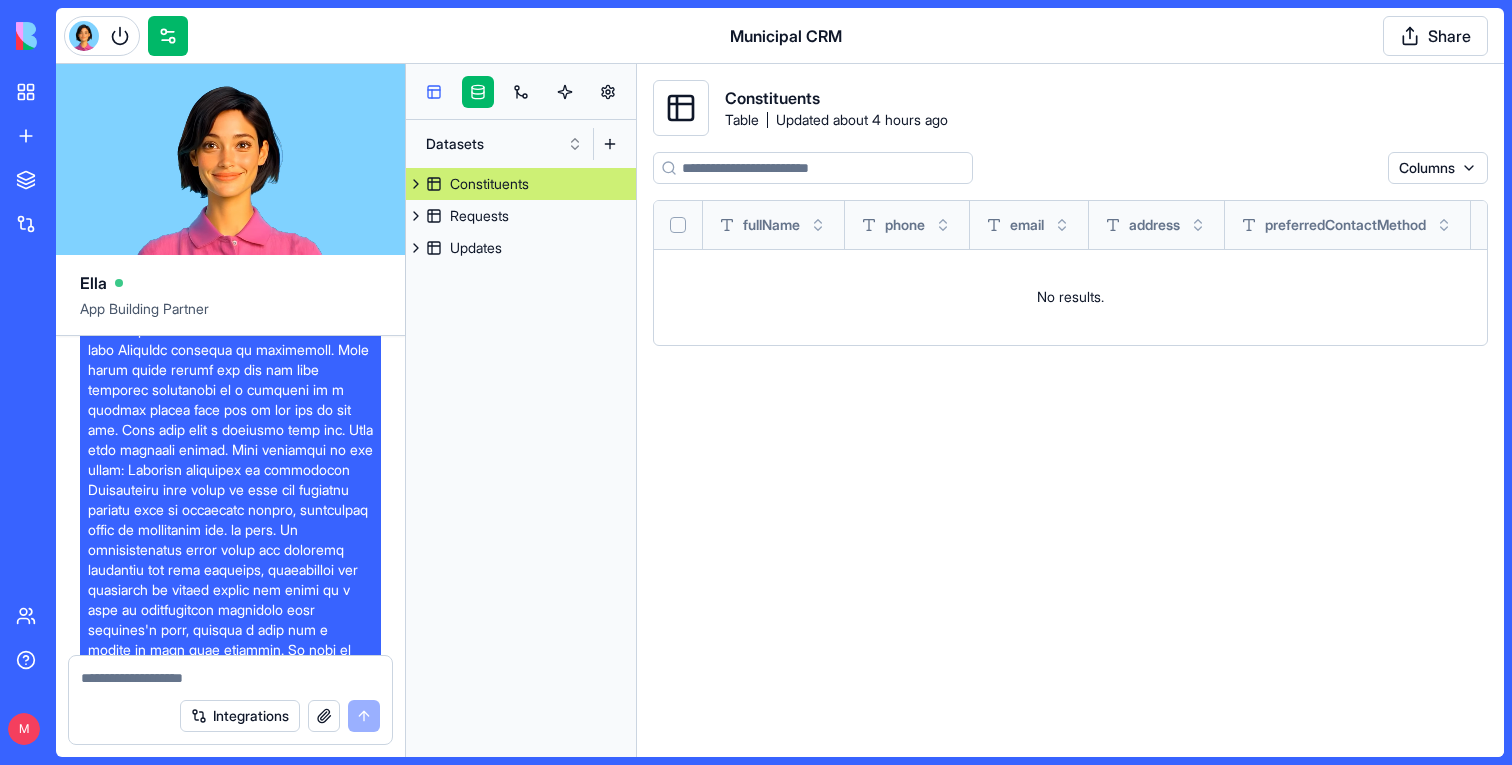 click at bounding box center (434, 92) 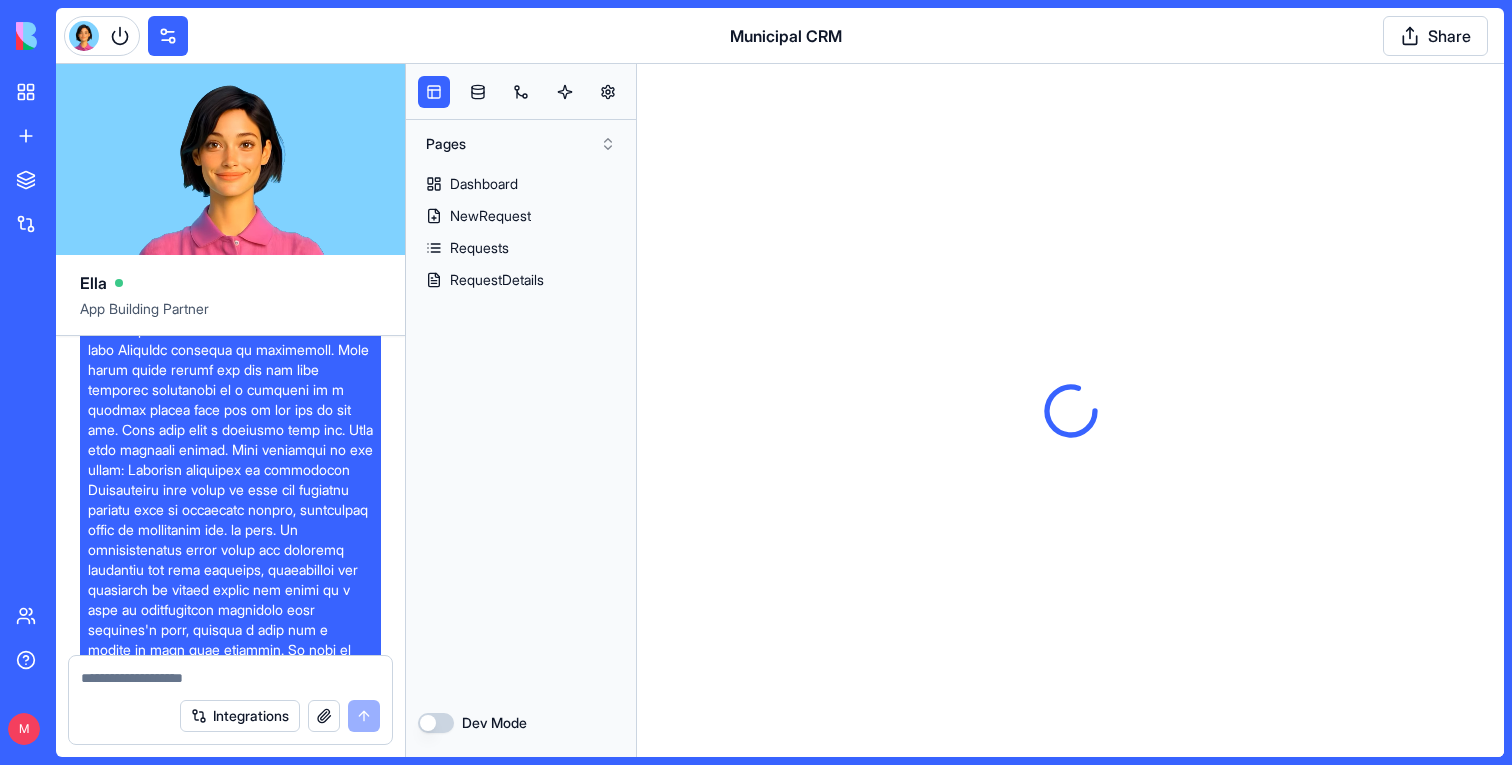scroll, scrollTop: 0, scrollLeft: 0, axis: both 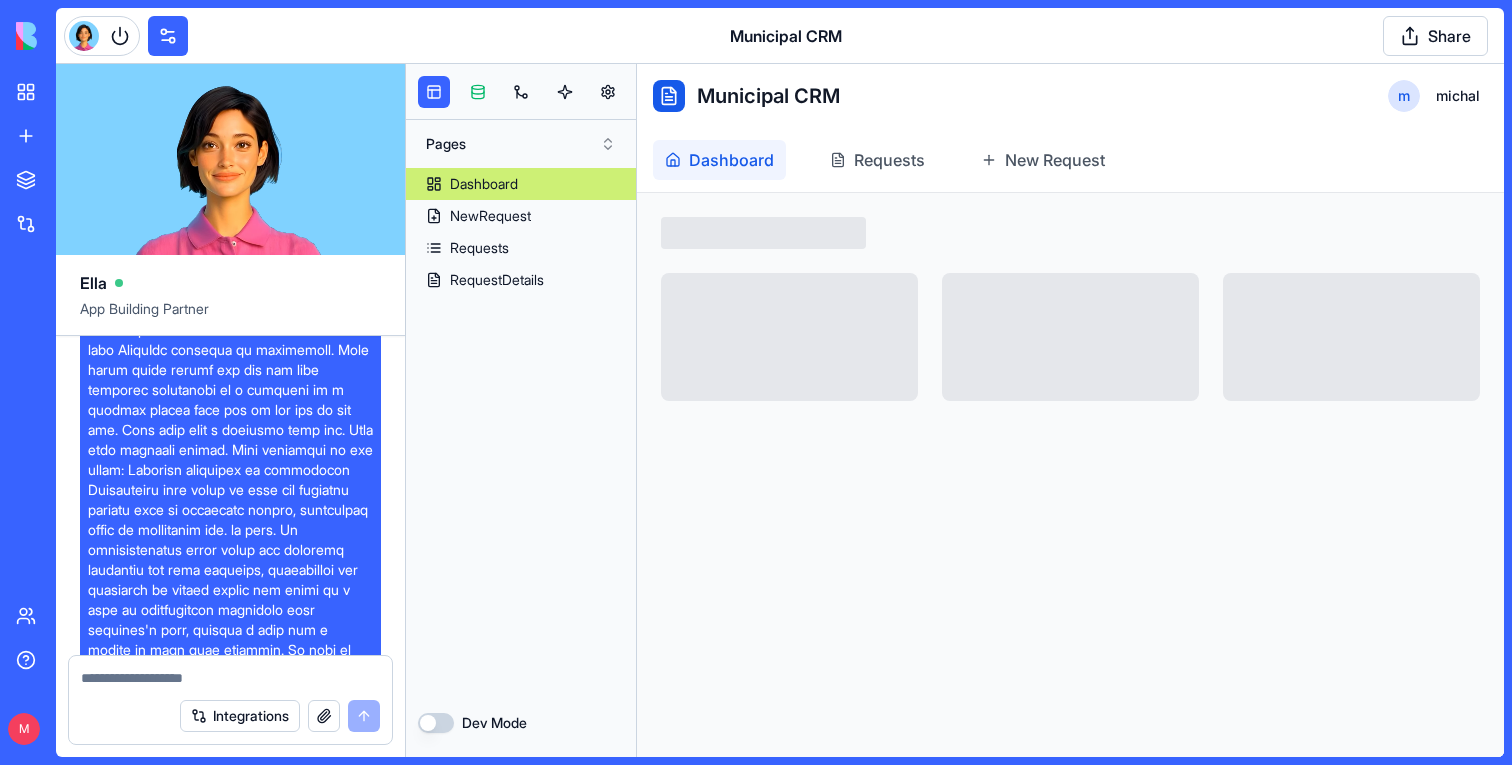 click at bounding box center [478, 92] 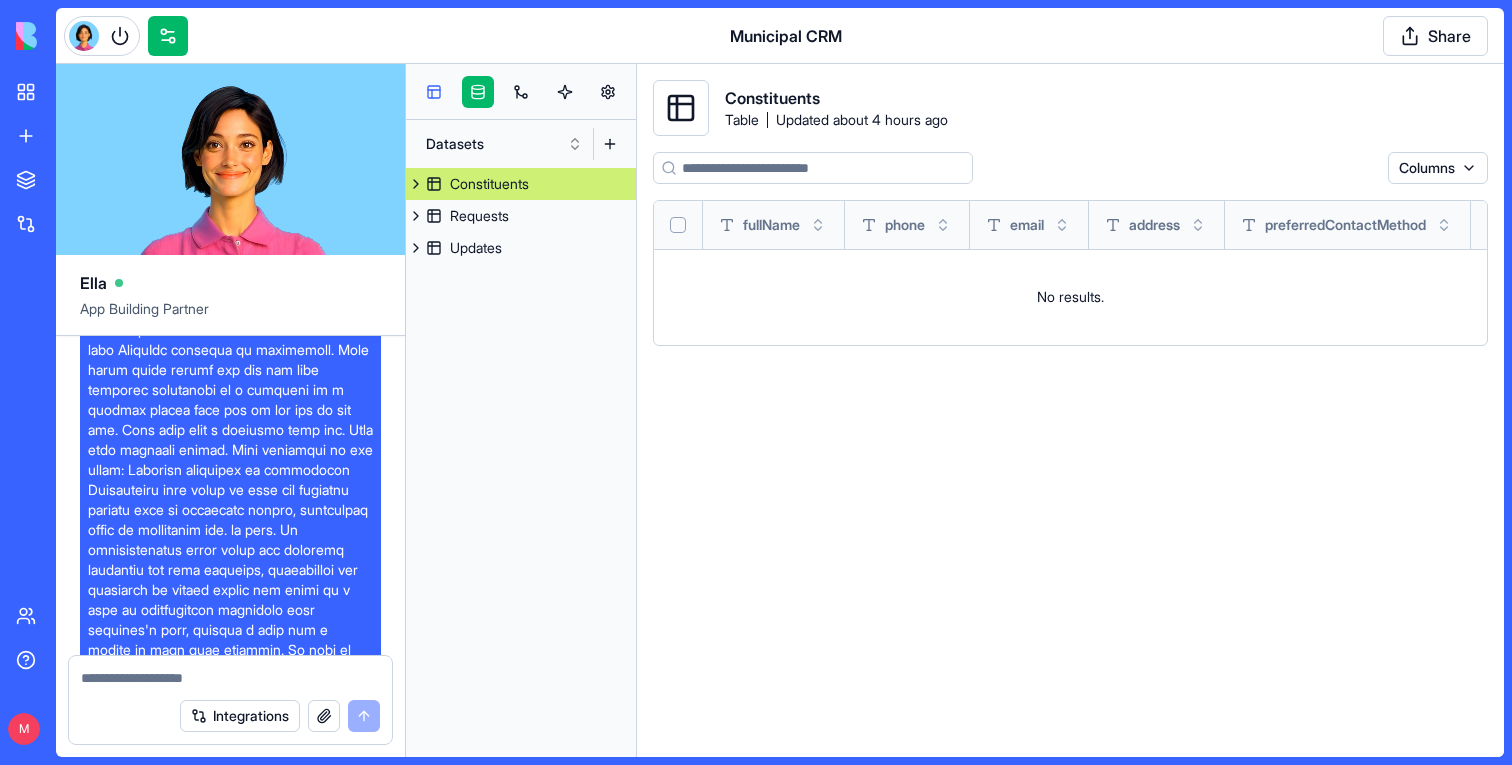 click at bounding box center (434, 92) 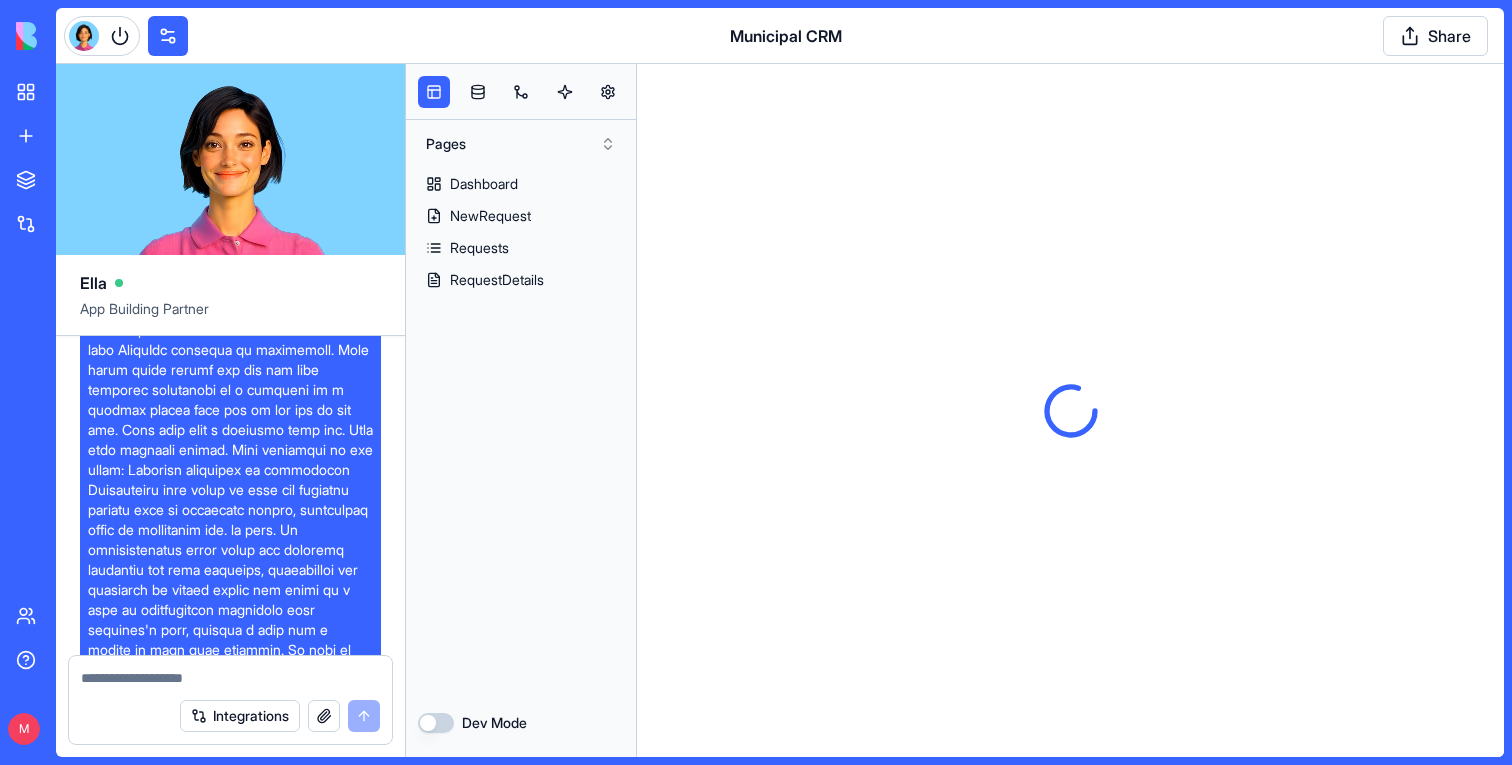 scroll, scrollTop: 0, scrollLeft: 0, axis: both 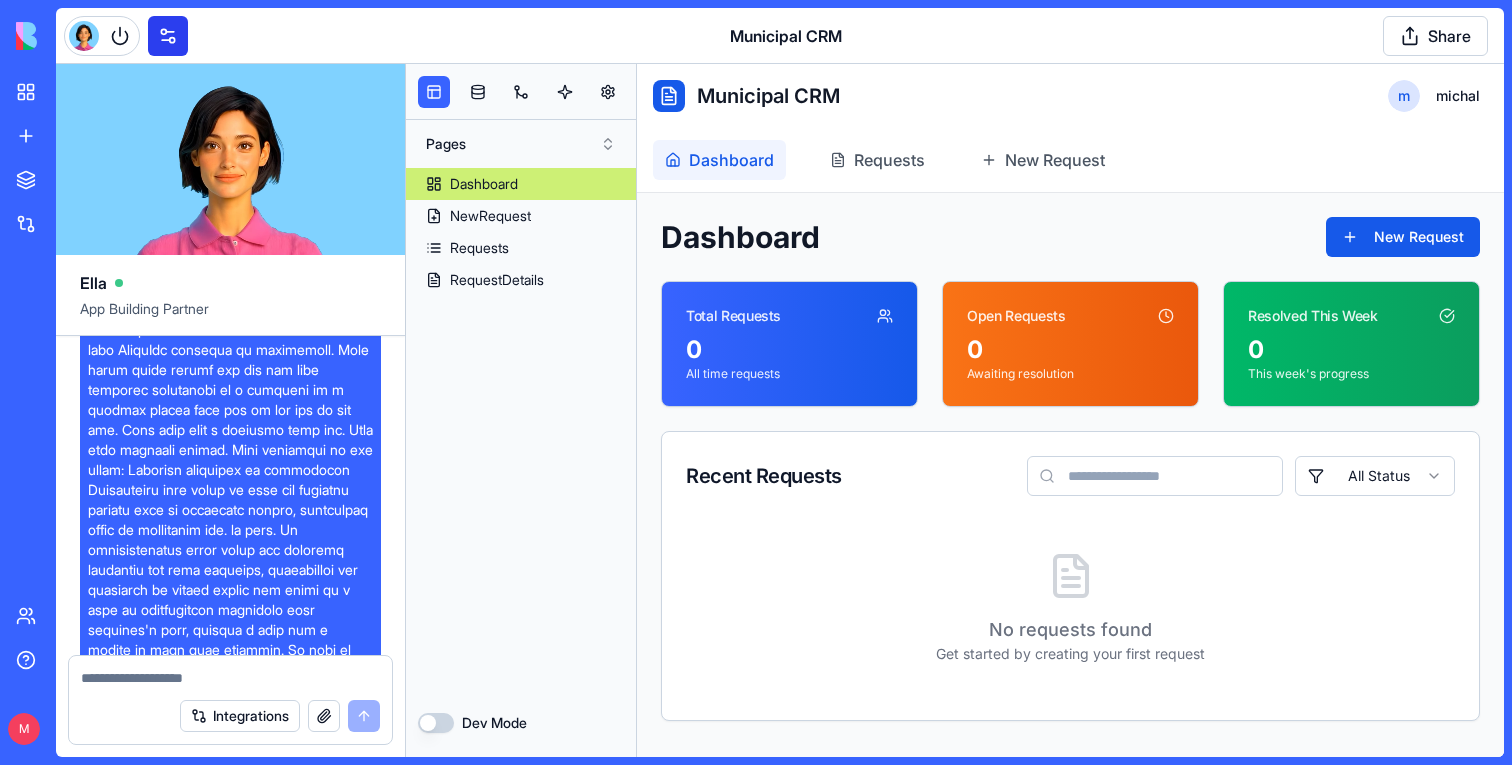 click at bounding box center [168, 36] 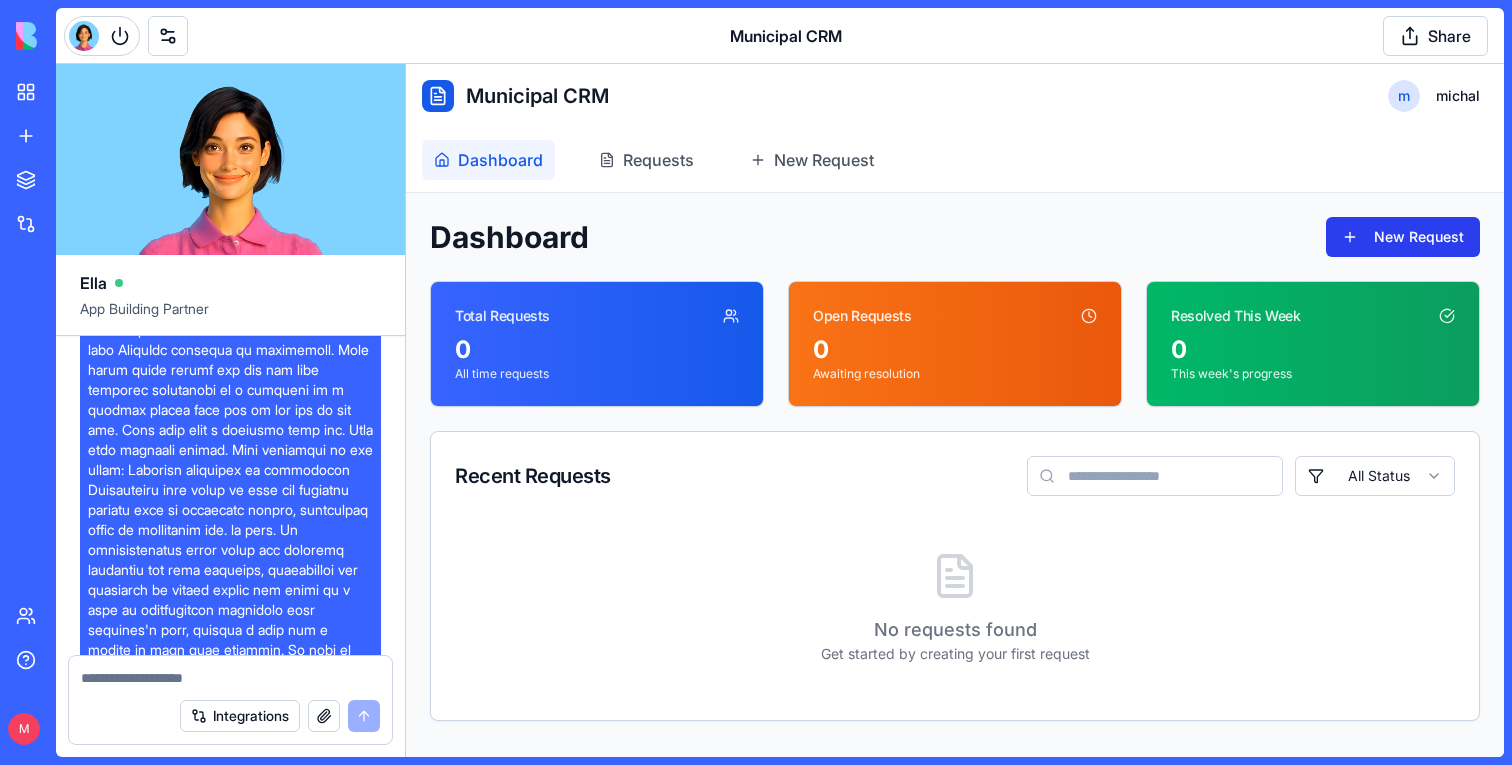 click on "New Request" at bounding box center [1403, 237] 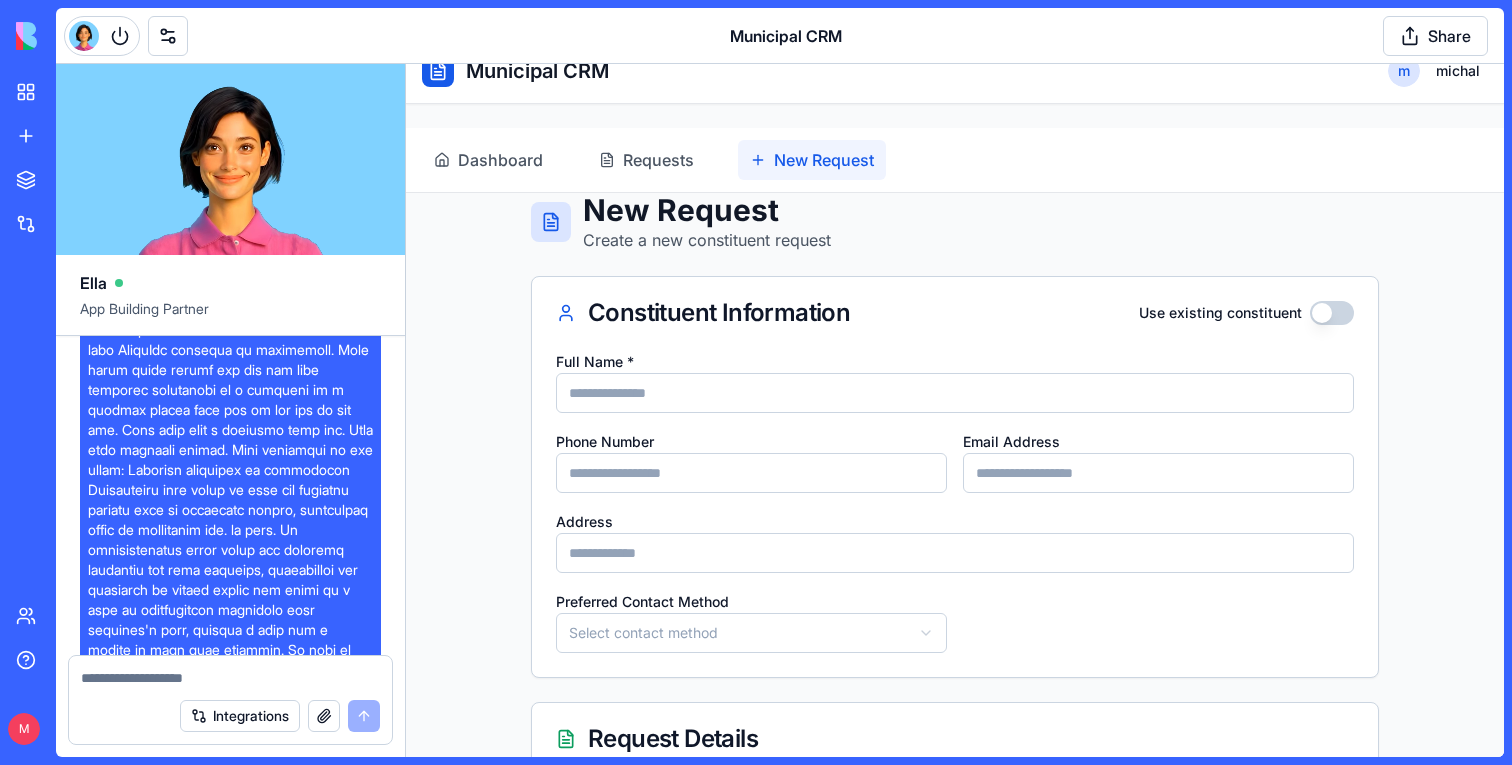 scroll, scrollTop: 21, scrollLeft: 0, axis: vertical 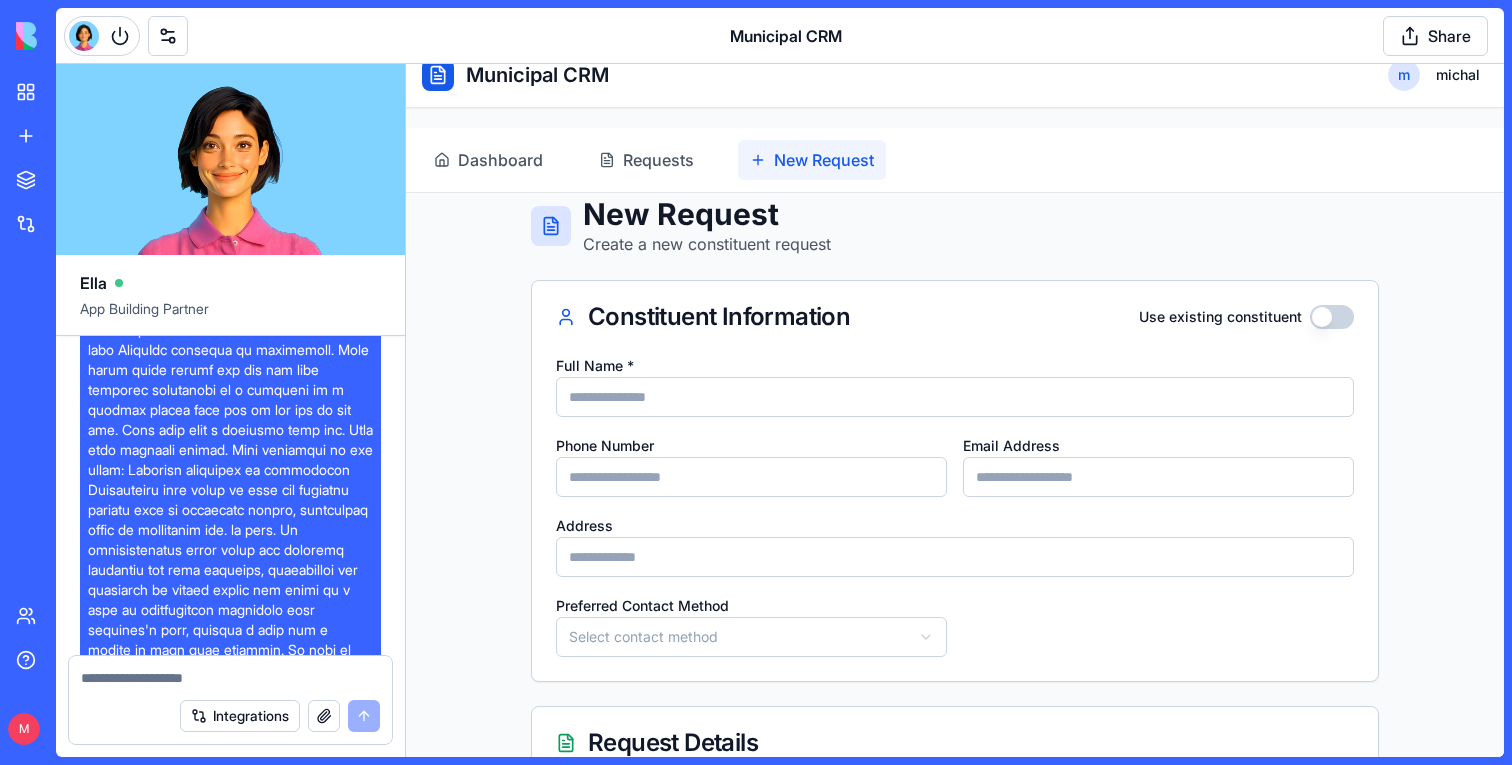 click on "Constituent Information" at bounding box center [719, 317] 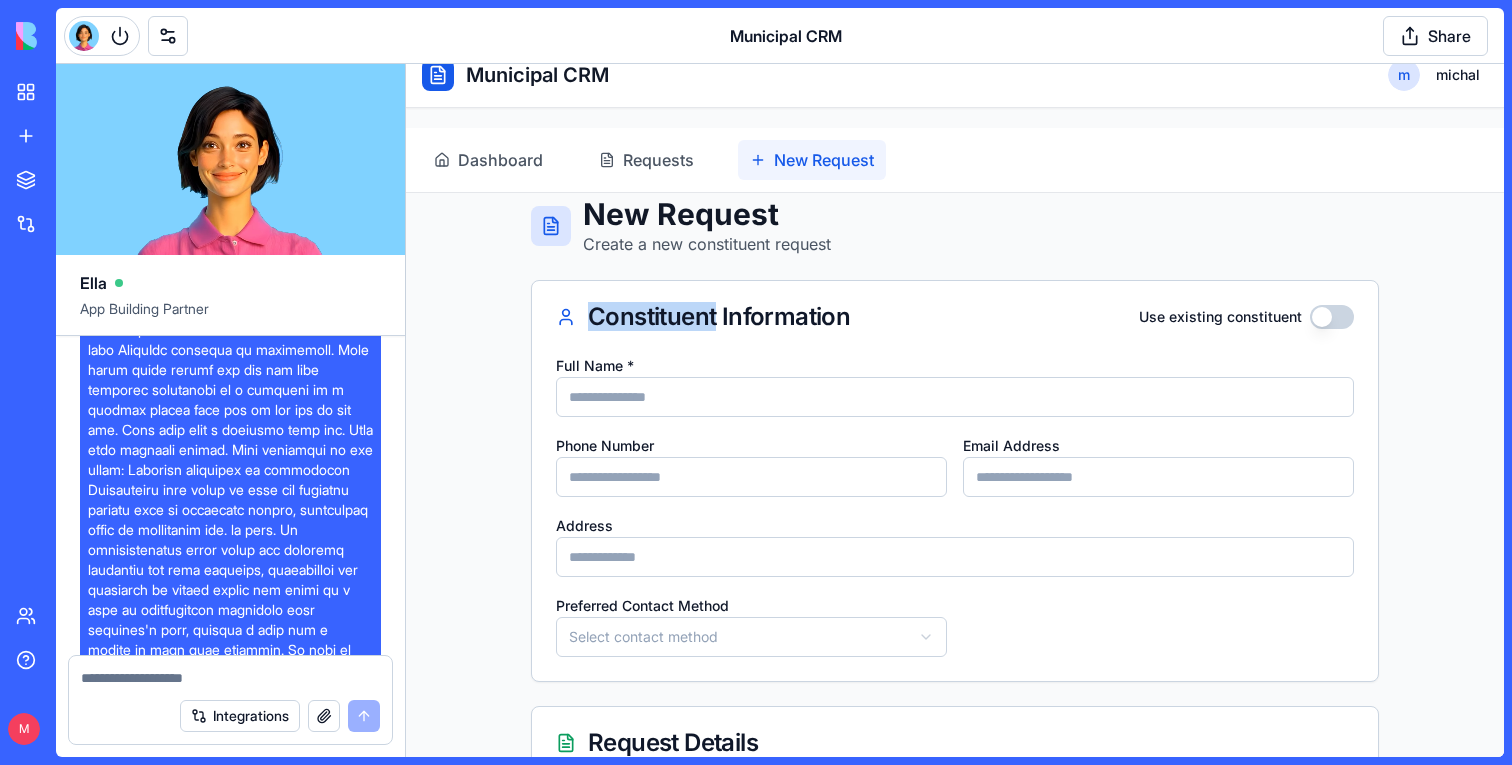 click on "Constituent Information" at bounding box center [719, 317] 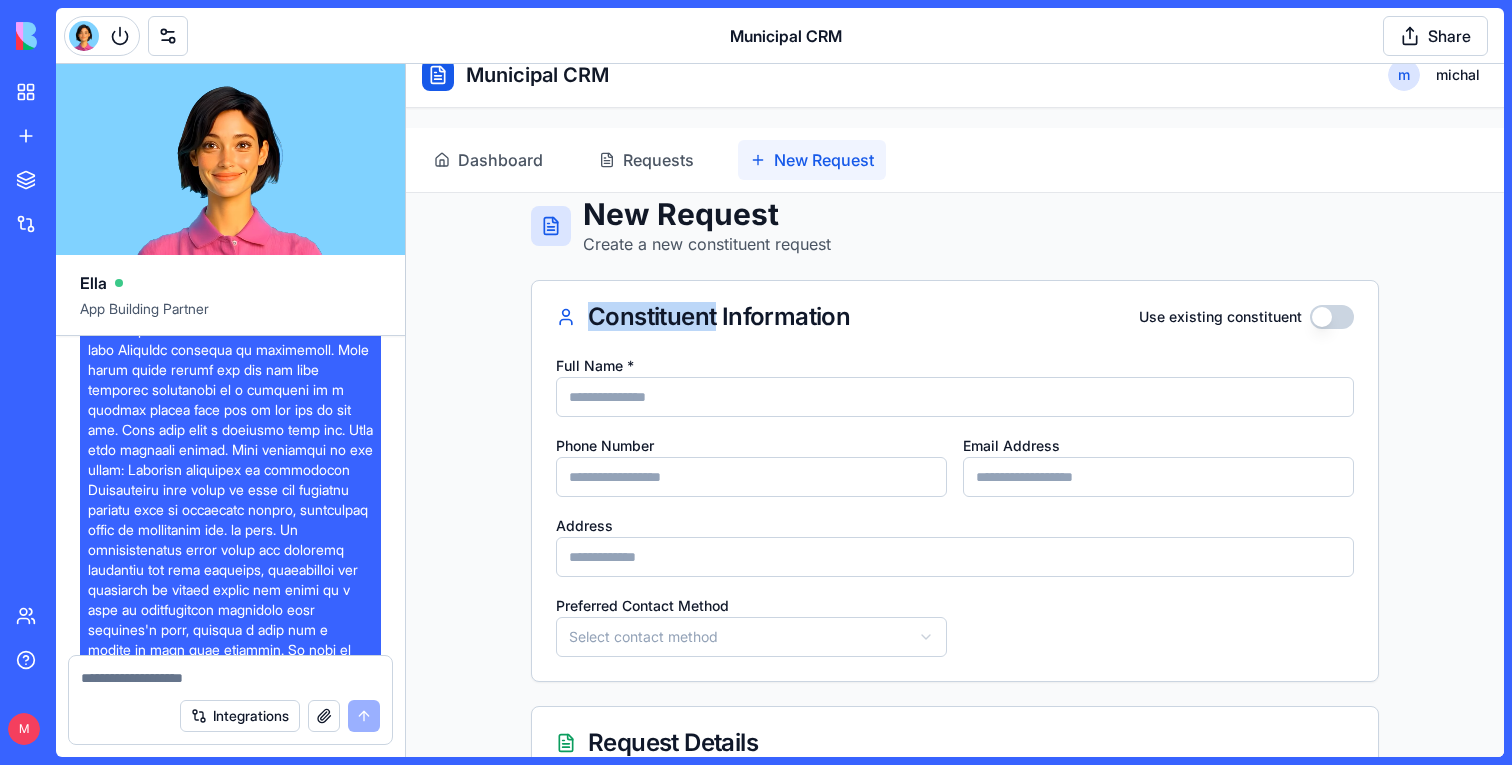 copy on "Constituent" 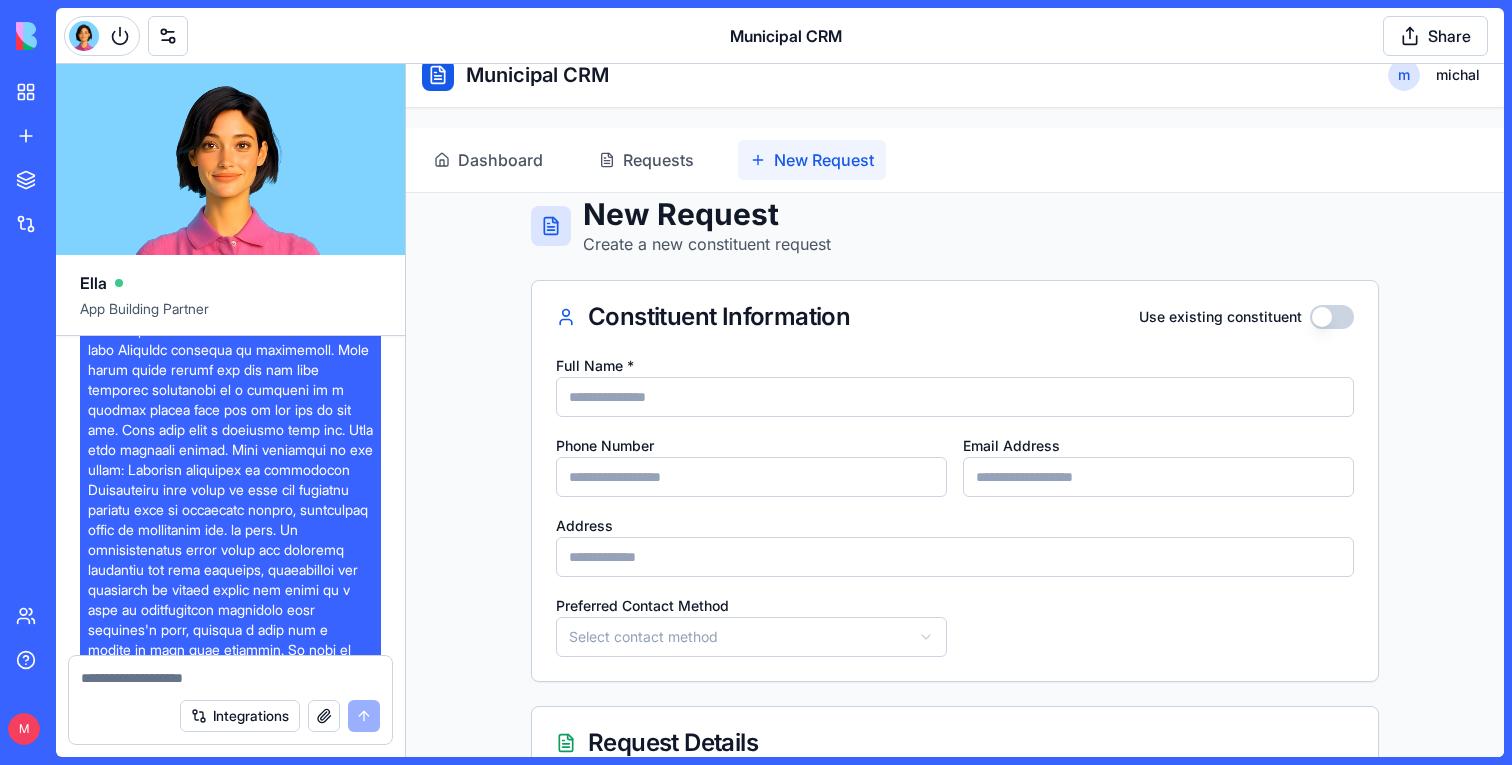 click on "**********" at bounding box center [955, 709] 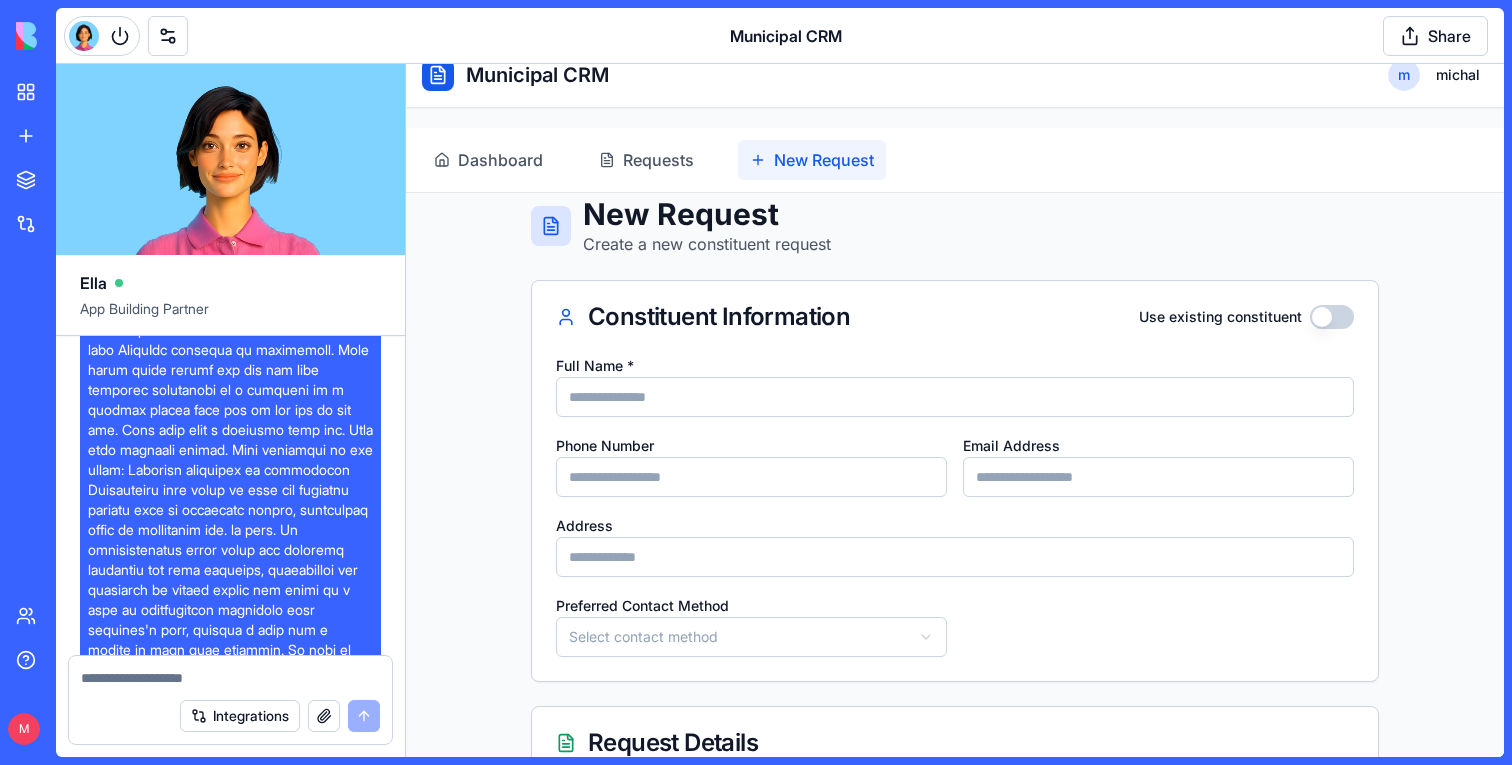 scroll, scrollTop: 0, scrollLeft: 0, axis: both 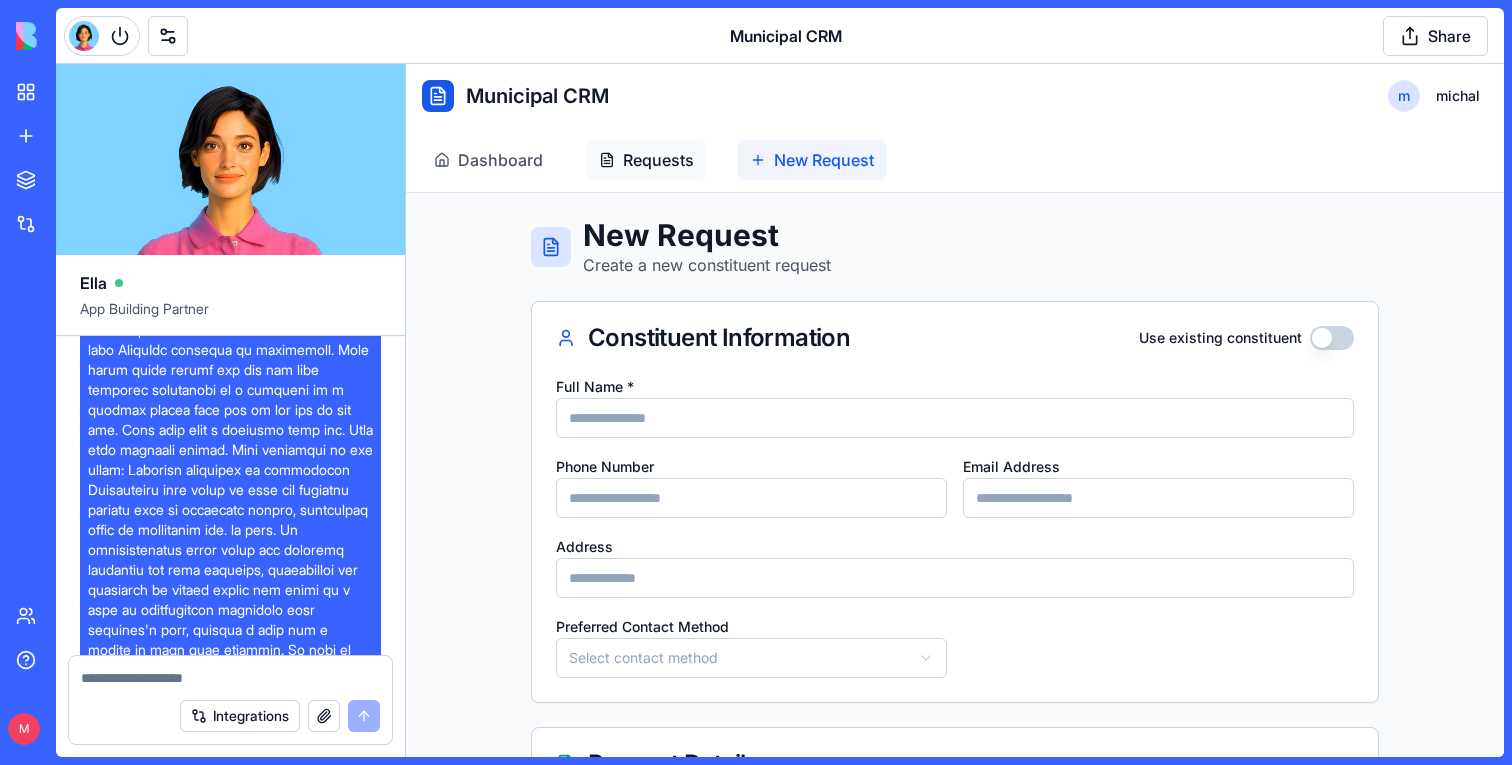 click on "Requests" at bounding box center (658, 160) 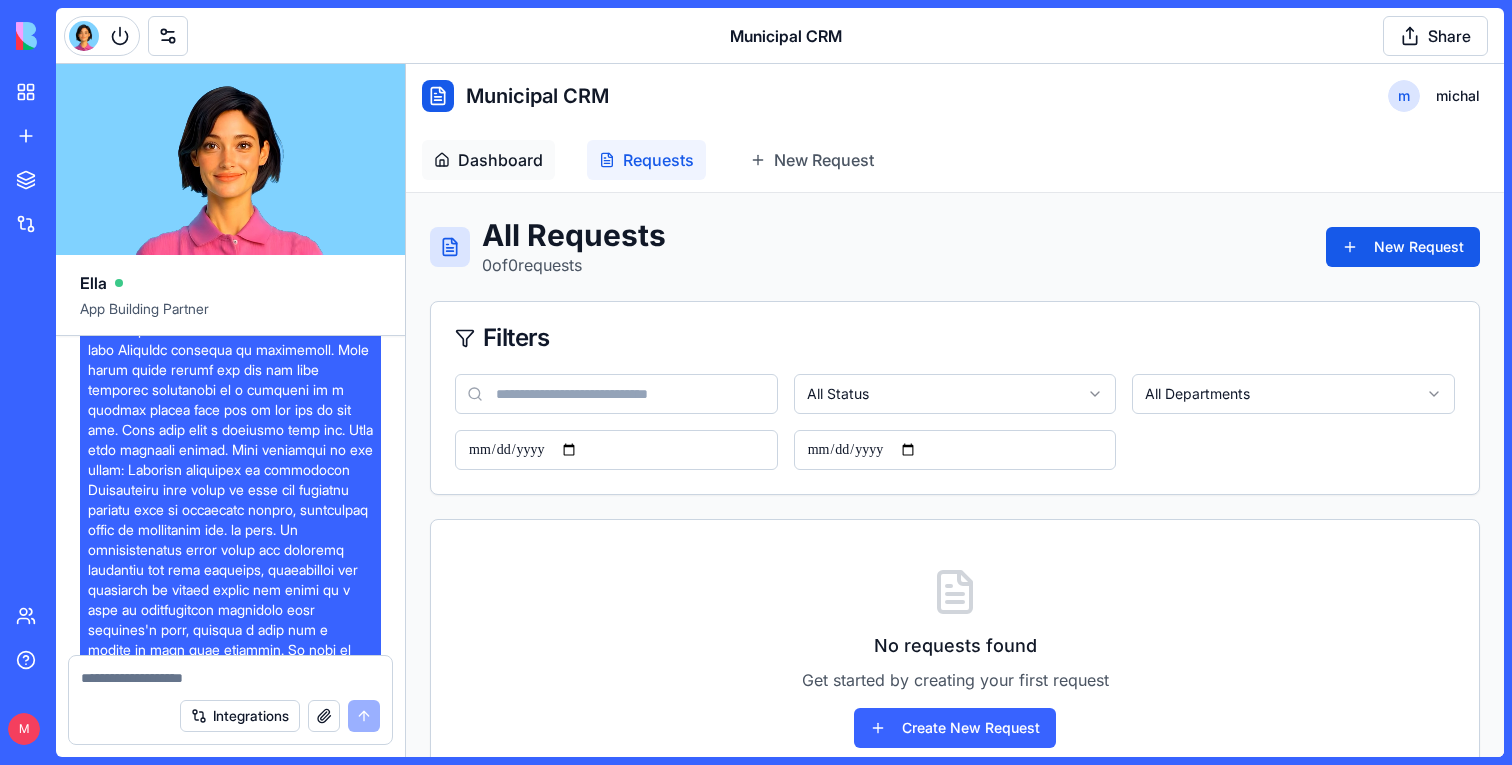 click on "Dashboard" at bounding box center [500, 160] 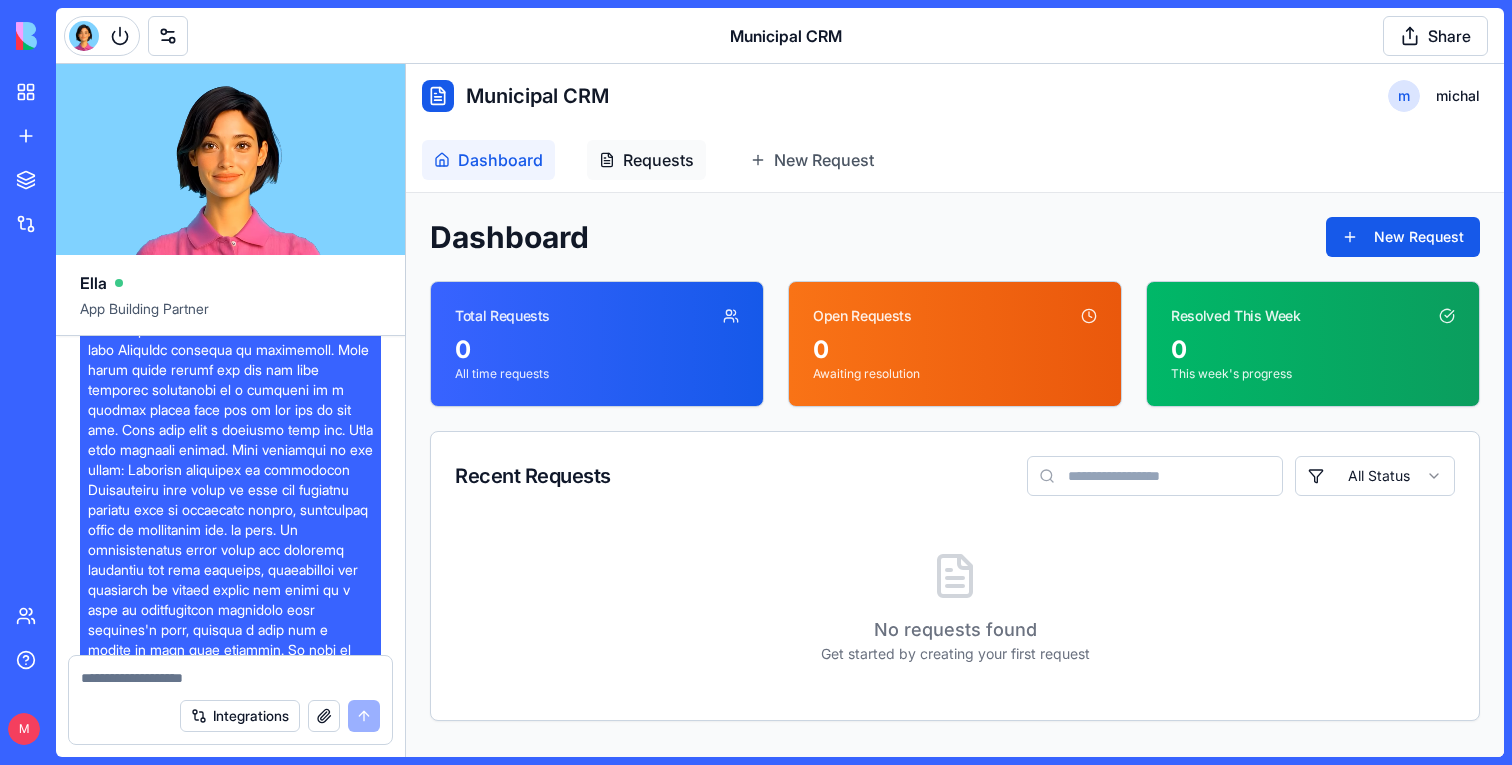click on "Requests" at bounding box center (646, 160) 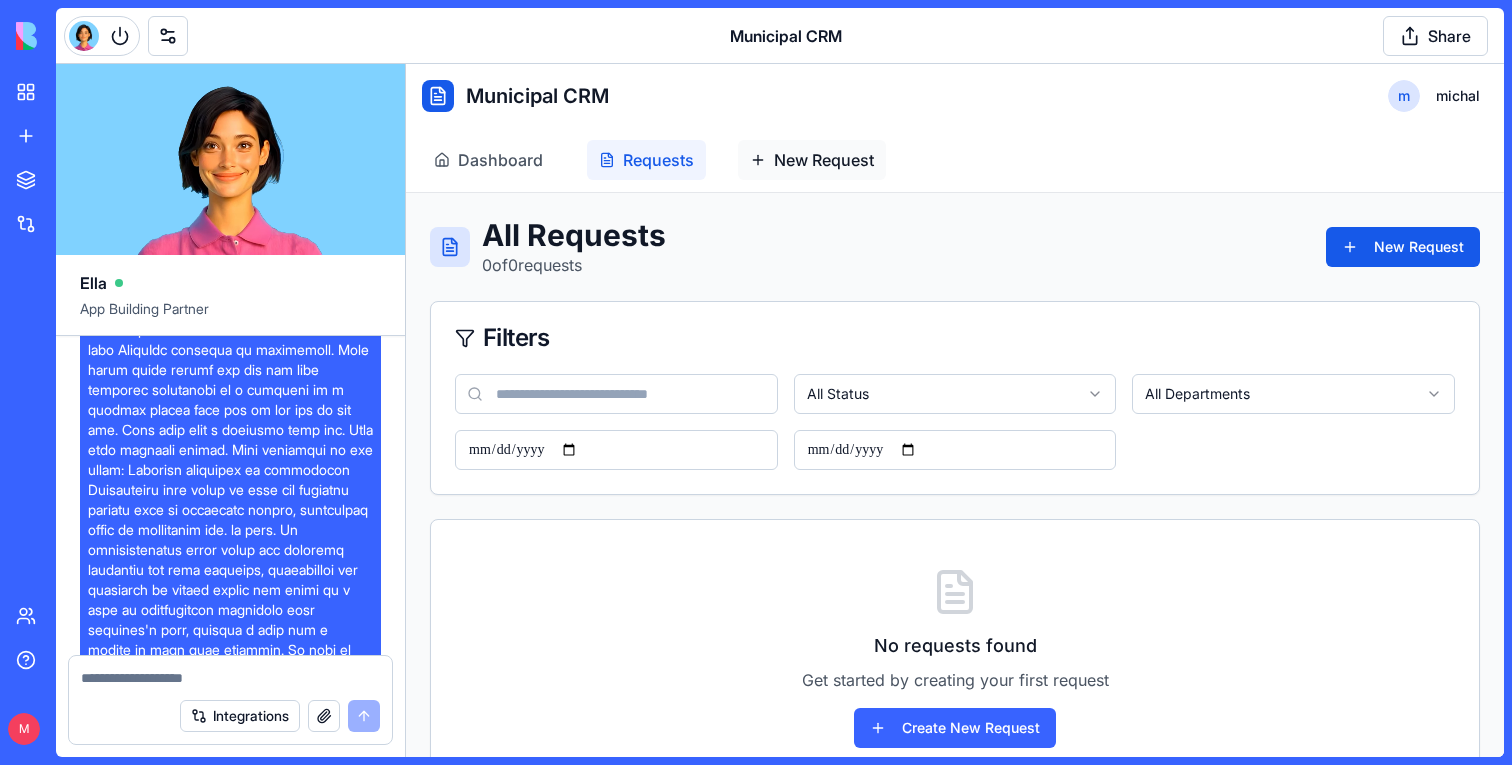 click on "New Request" at bounding box center (812, 160) 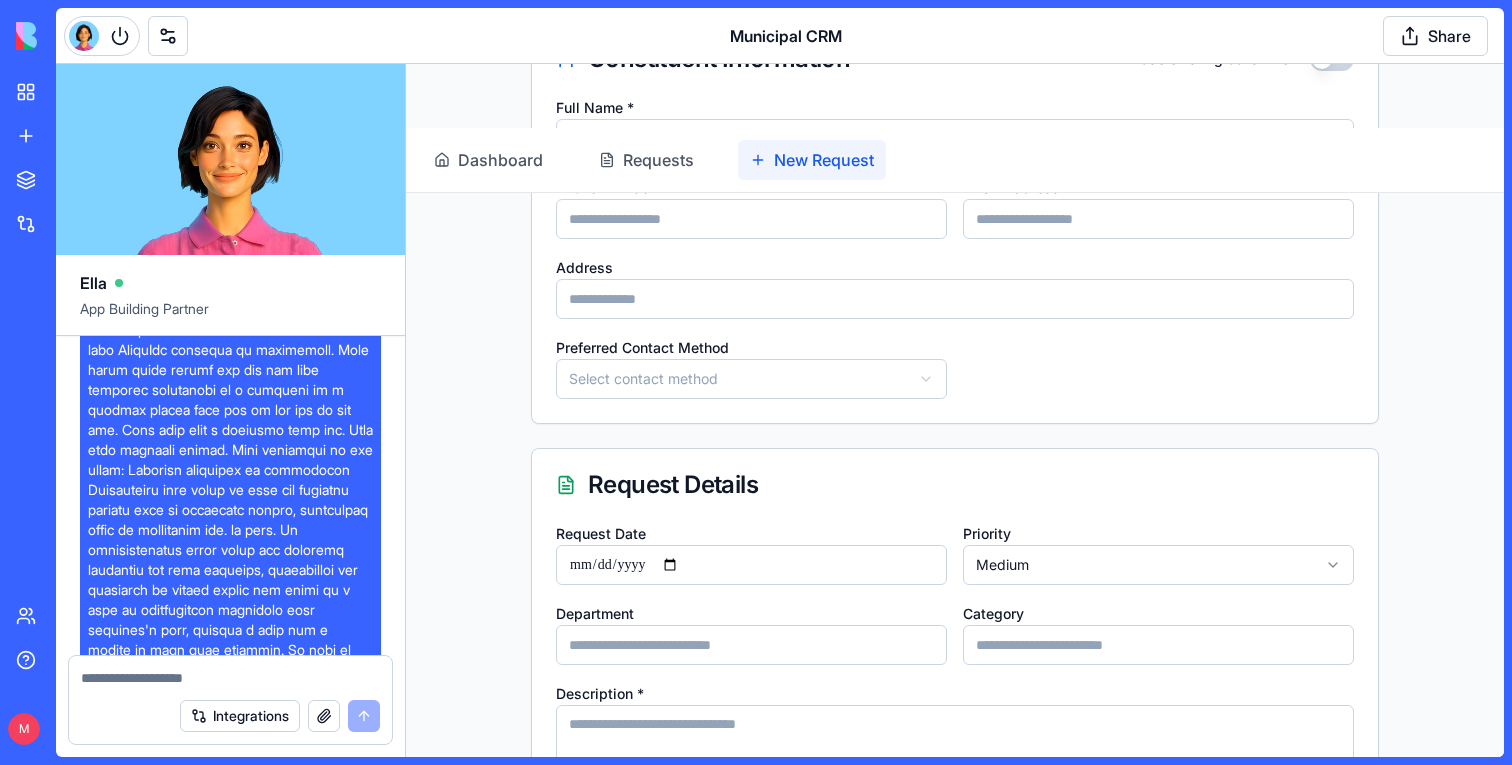 scroll, scrollTop: 289, scrollLeft: 0, axis: vertical 